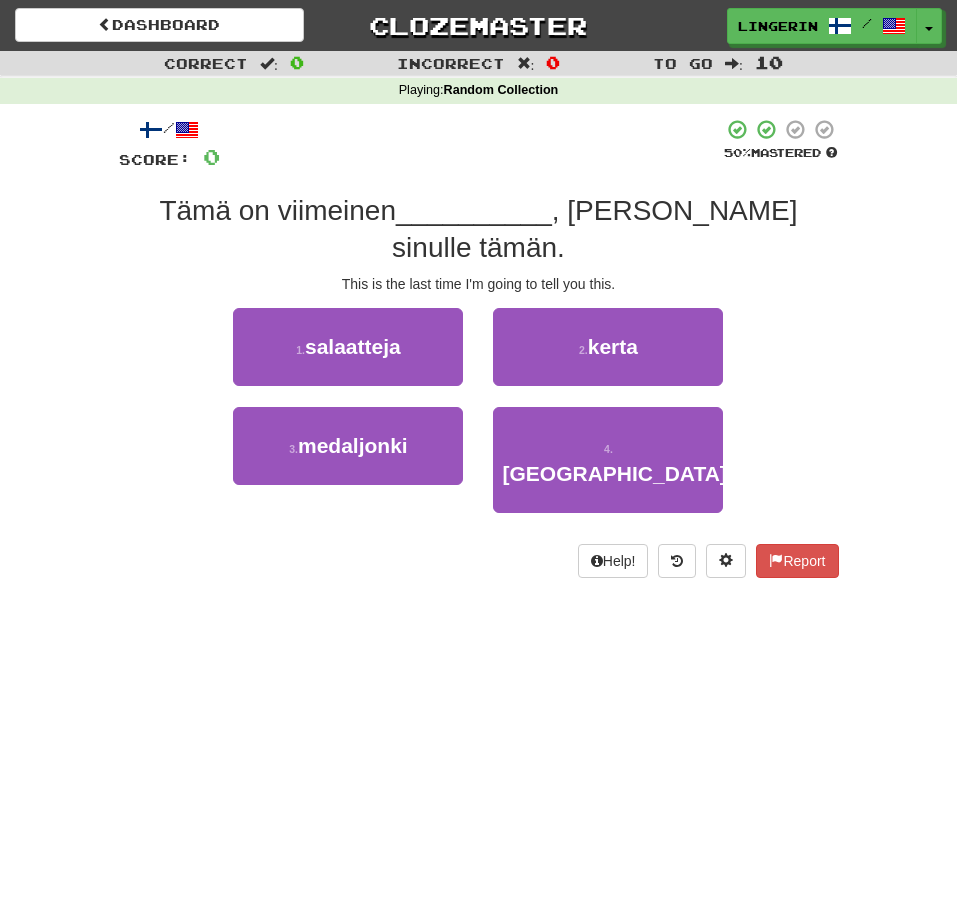 scroll, scrollTop: 0, scrollLeft: 0, axis: both 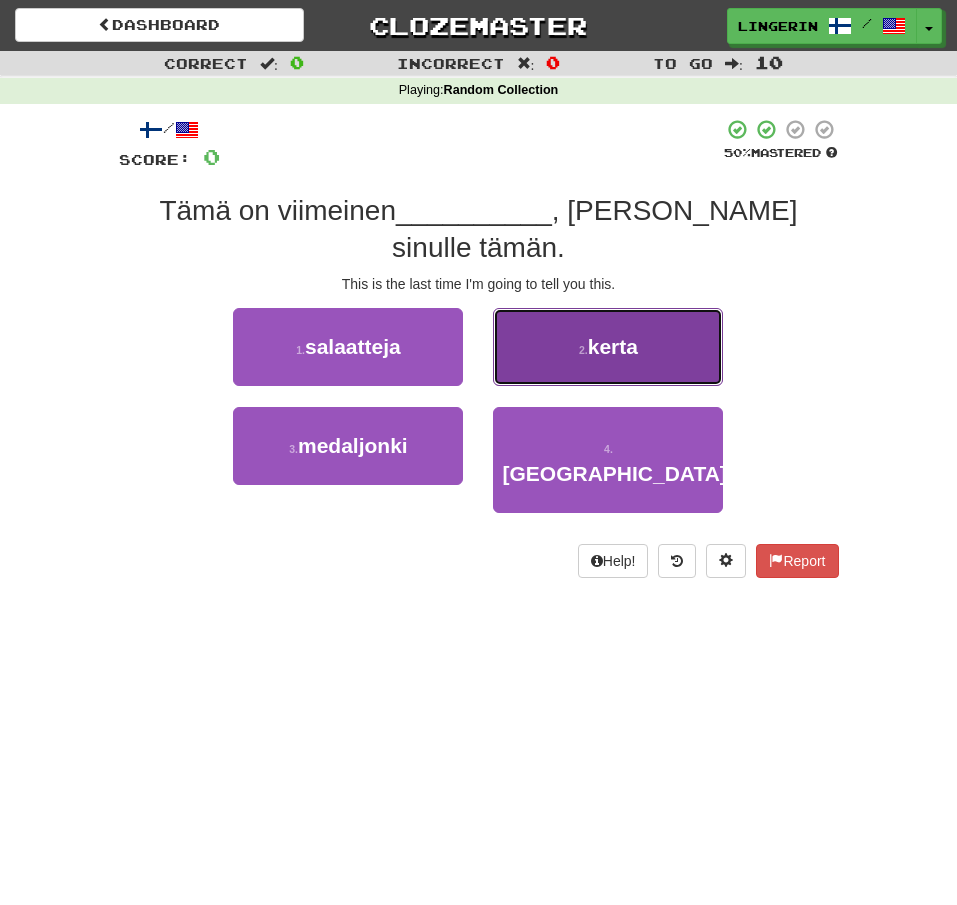 click on "kerta" at bounding box center [613, 346] 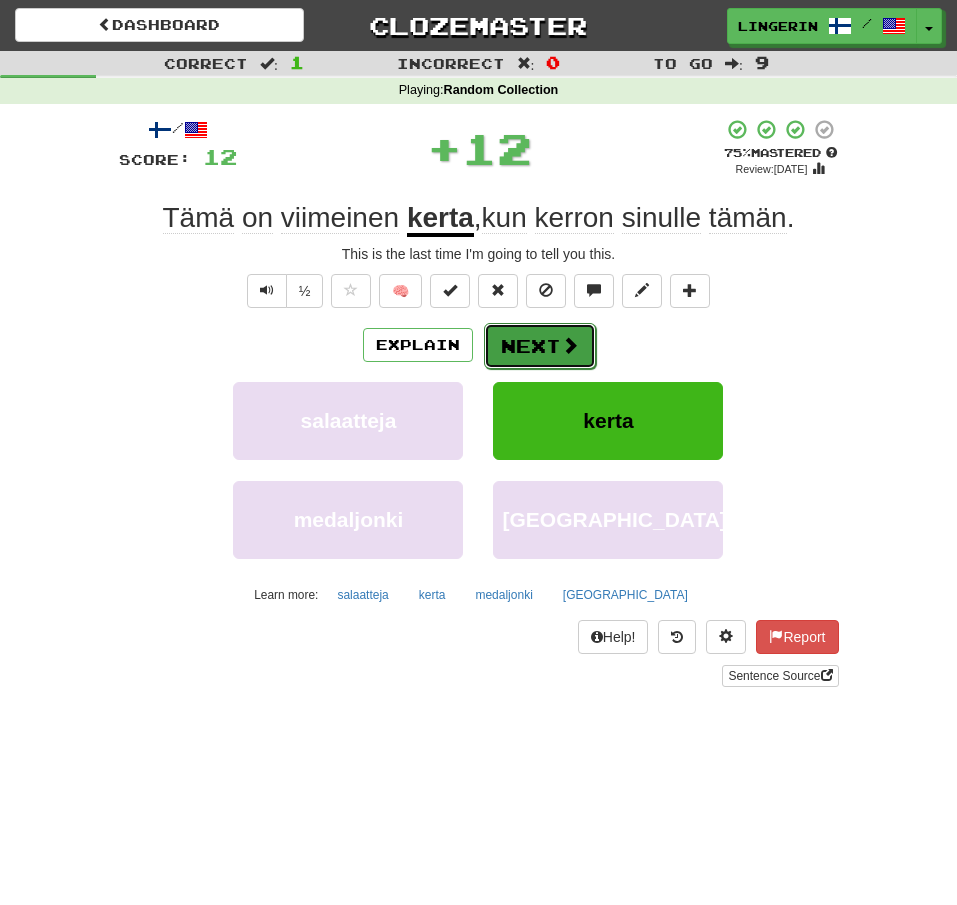 click on "Next" at bounding box center (540, 346) 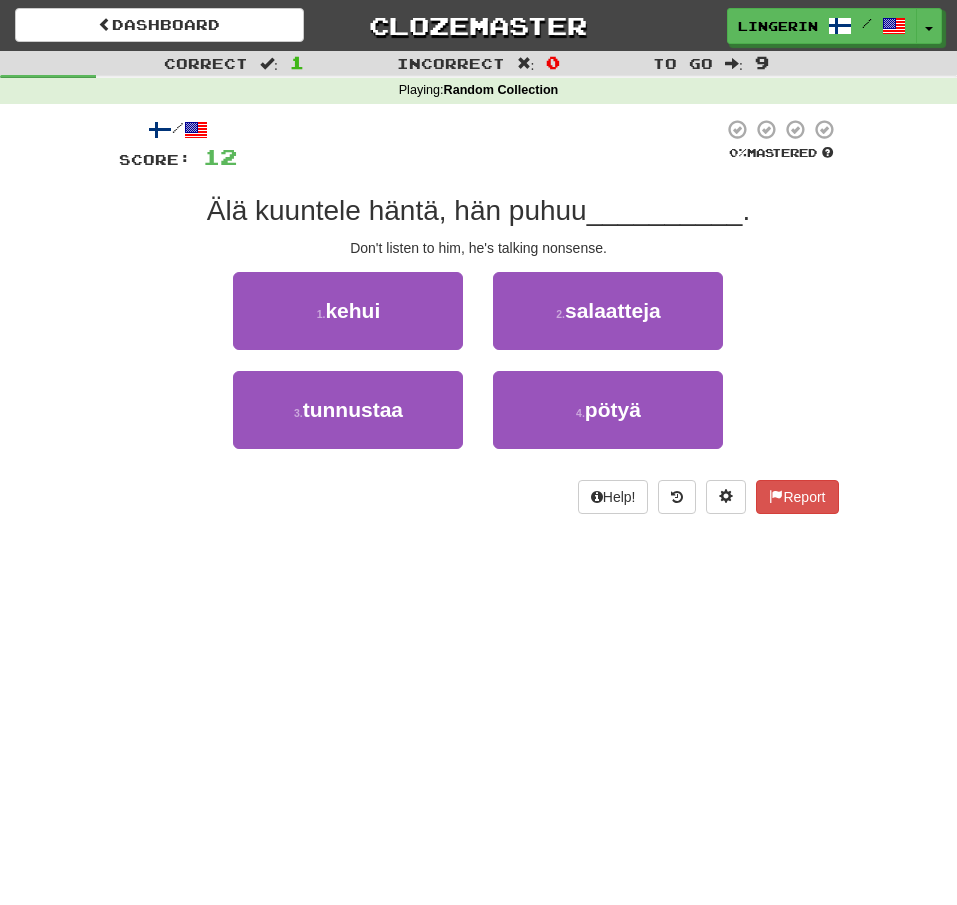 click on "1 .  kehui 2 .  [GEOGRAPHIC_DATA]" at bounding box center (479, 321) 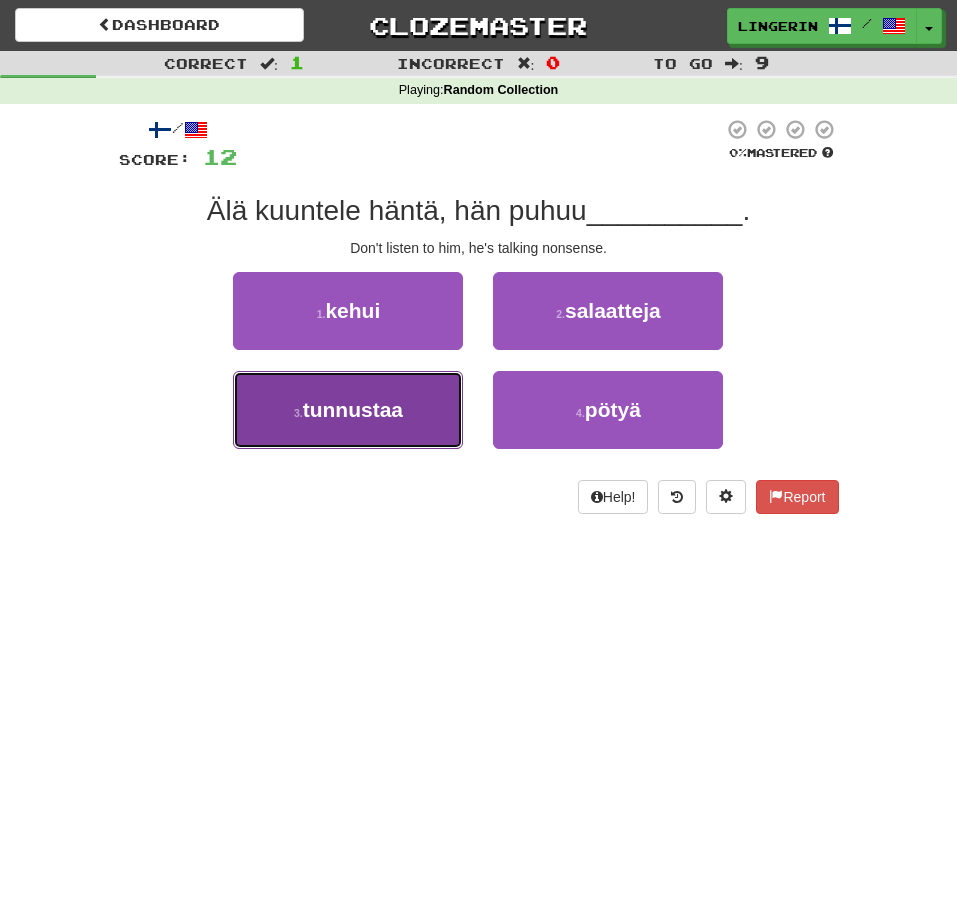 click on "tunnustaa" at bounding box center (353, 409) 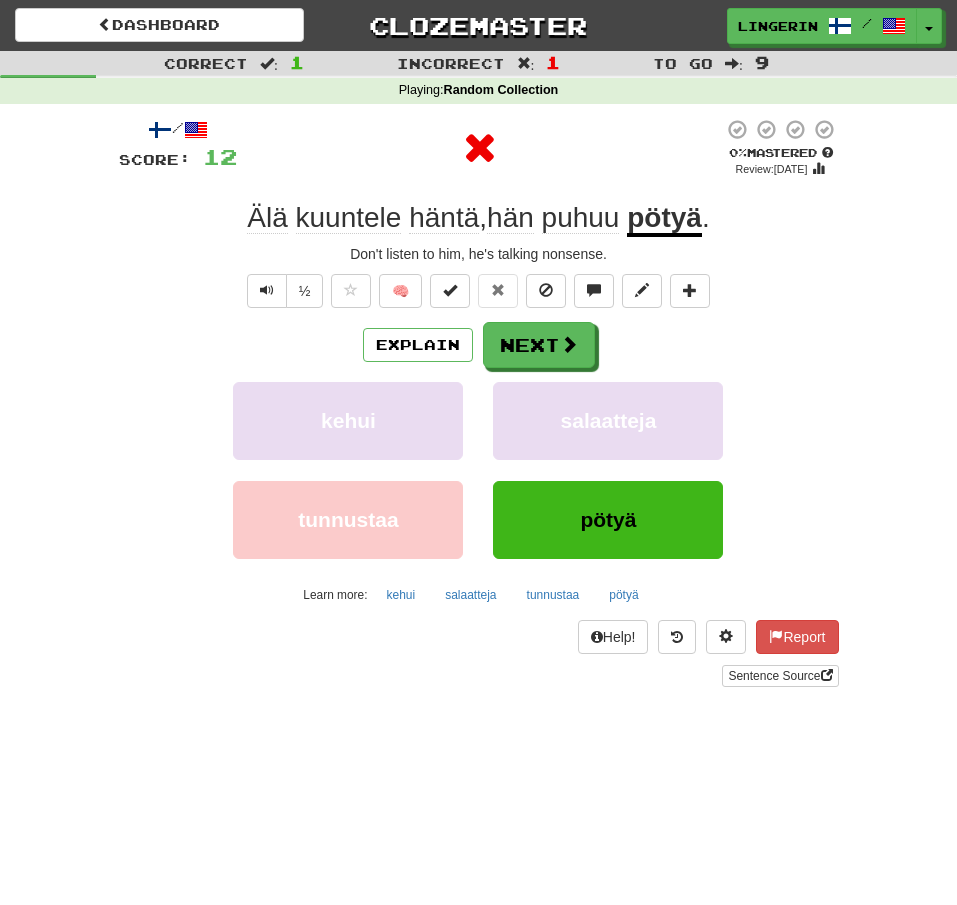 drag, startPoint x: 733, startPoint y: 223, endPoint x: 209, endPoint y: 241, distance: 524.3091 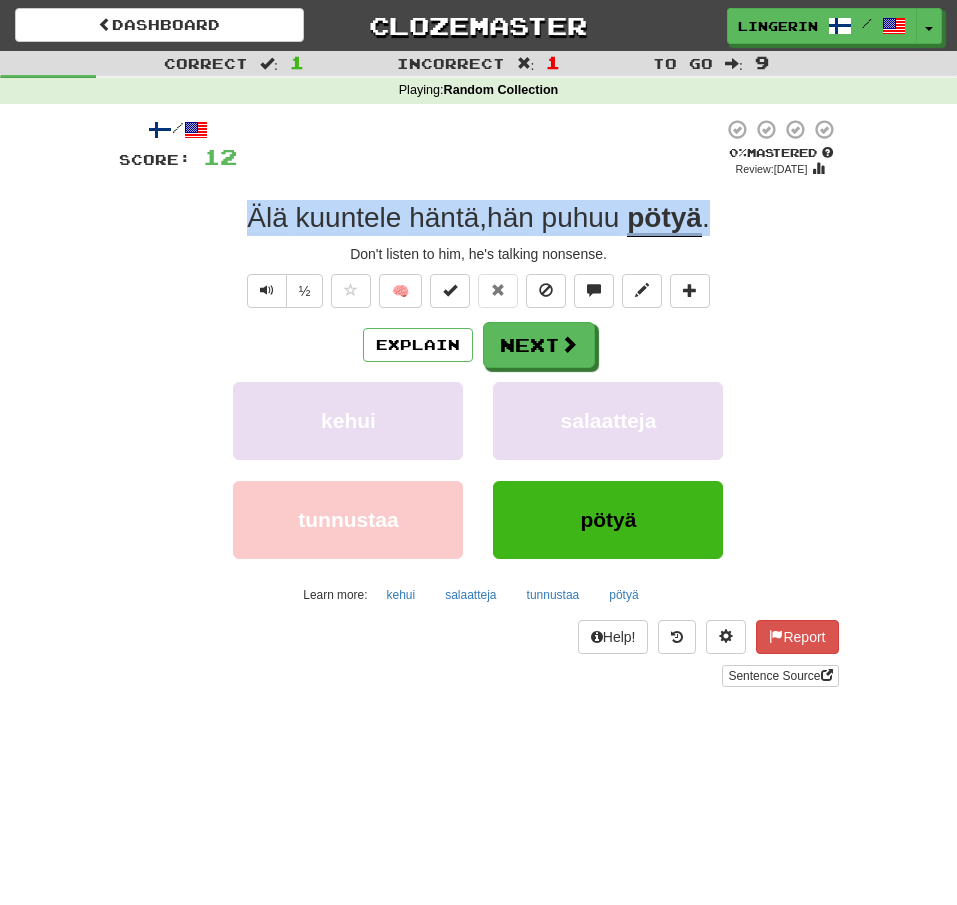drag, startPoint x: 729, startPoint y: 226, endPoint x: 236, endPoint y: 230, distance: 493.01624 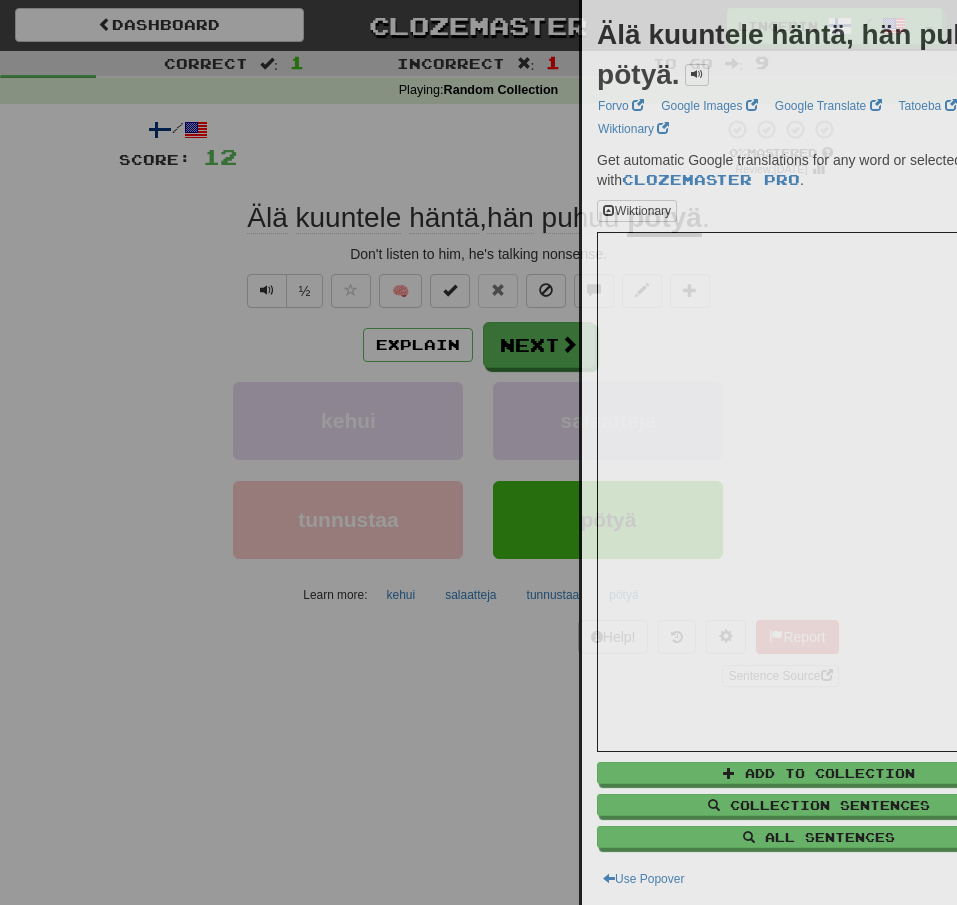 click at bounding box center [478, 452] 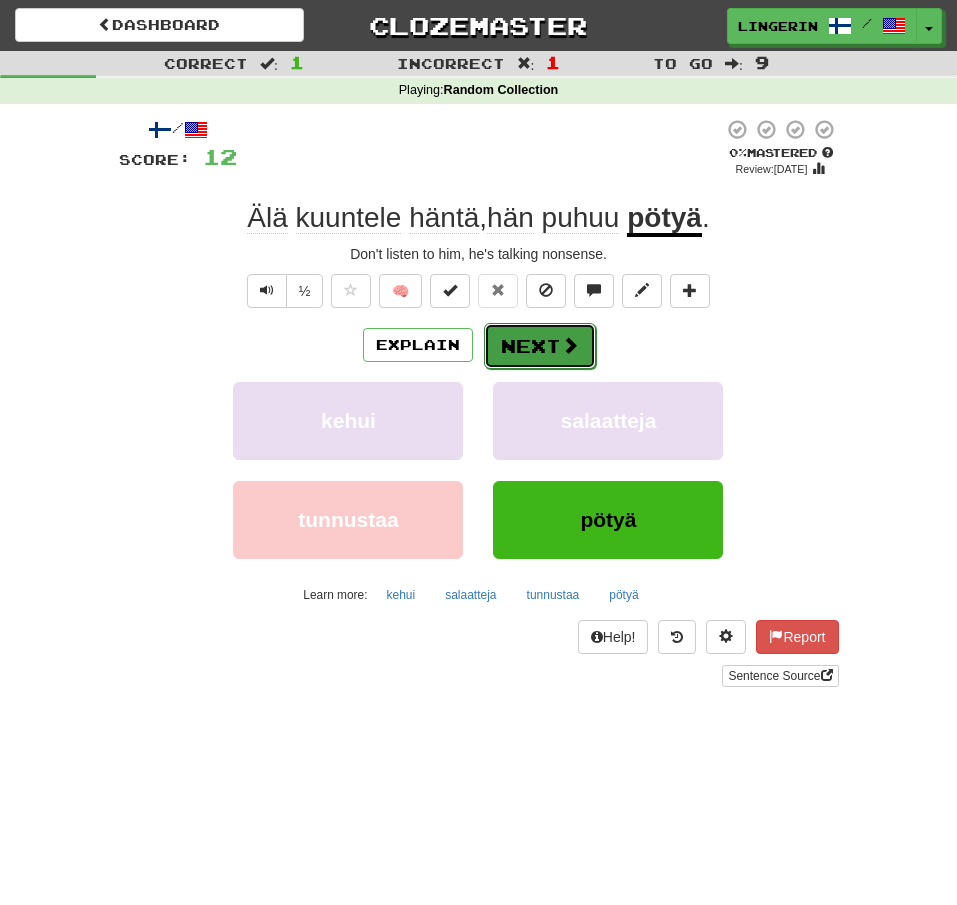 click at bounding box center [570, 345] 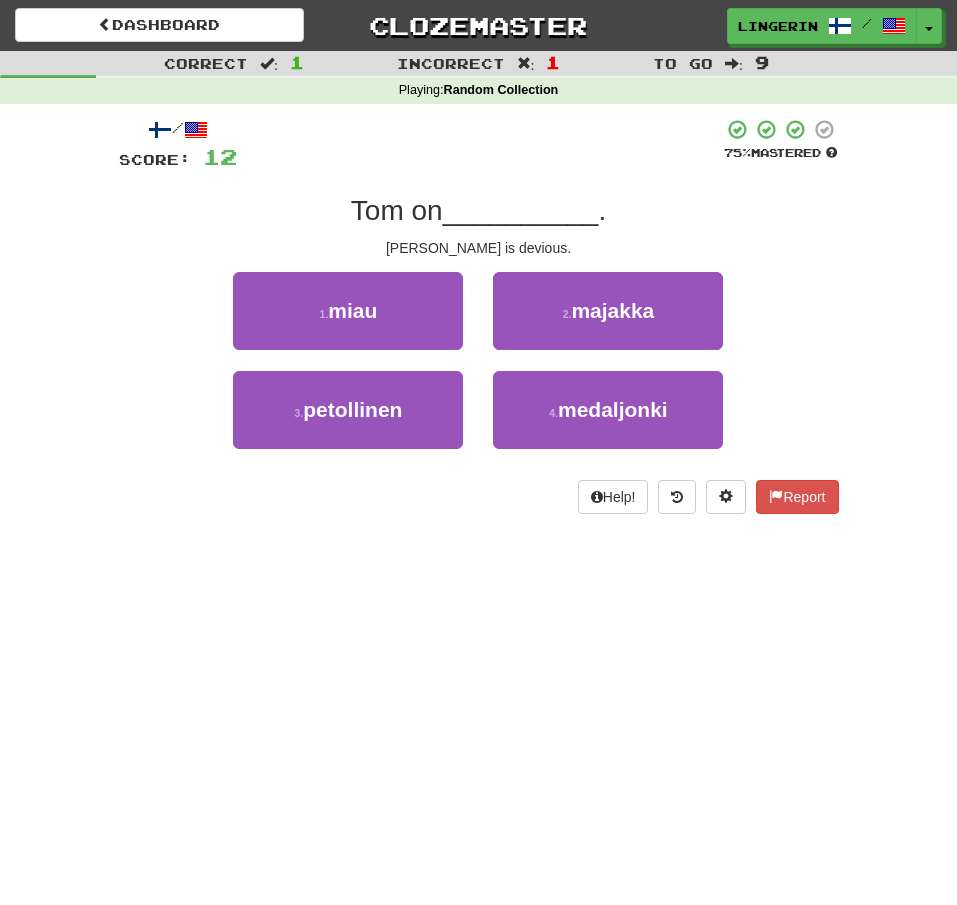 click on "1 .  miau 2 .  [GEOGRAPHIC_DATA]" at bounding box center [479, 321] 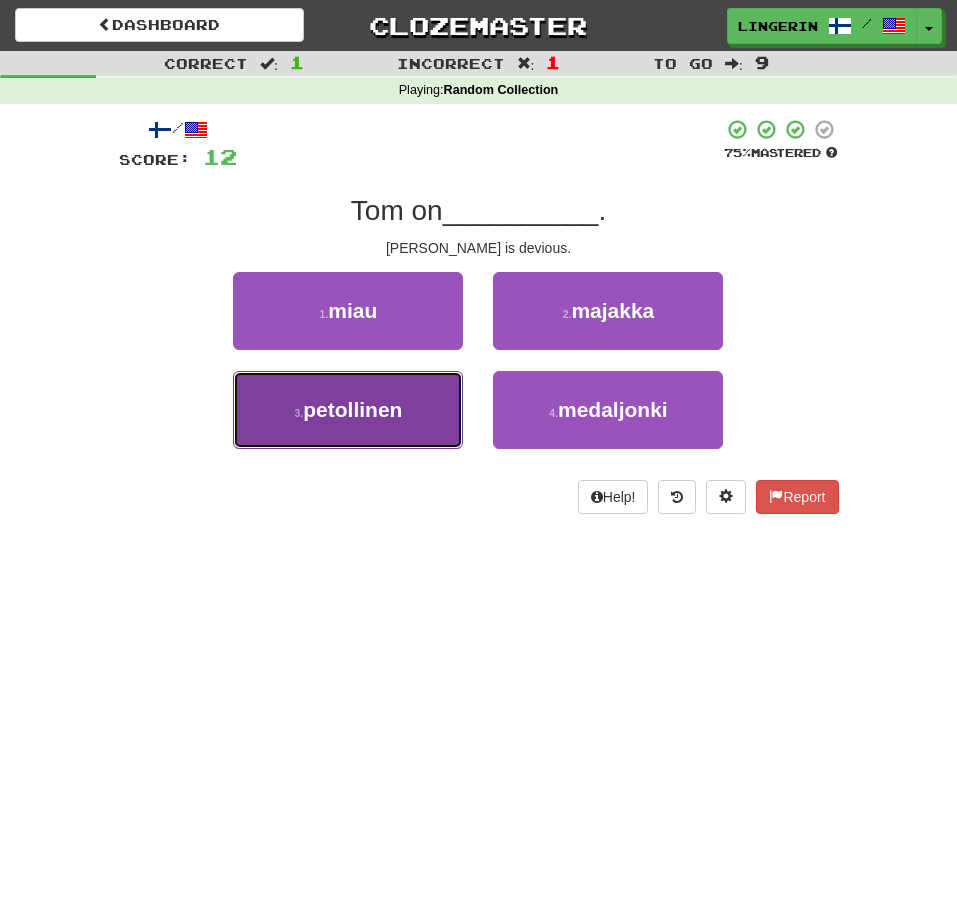 click on "3 .  petollinen" at bounding box center [348, 410] 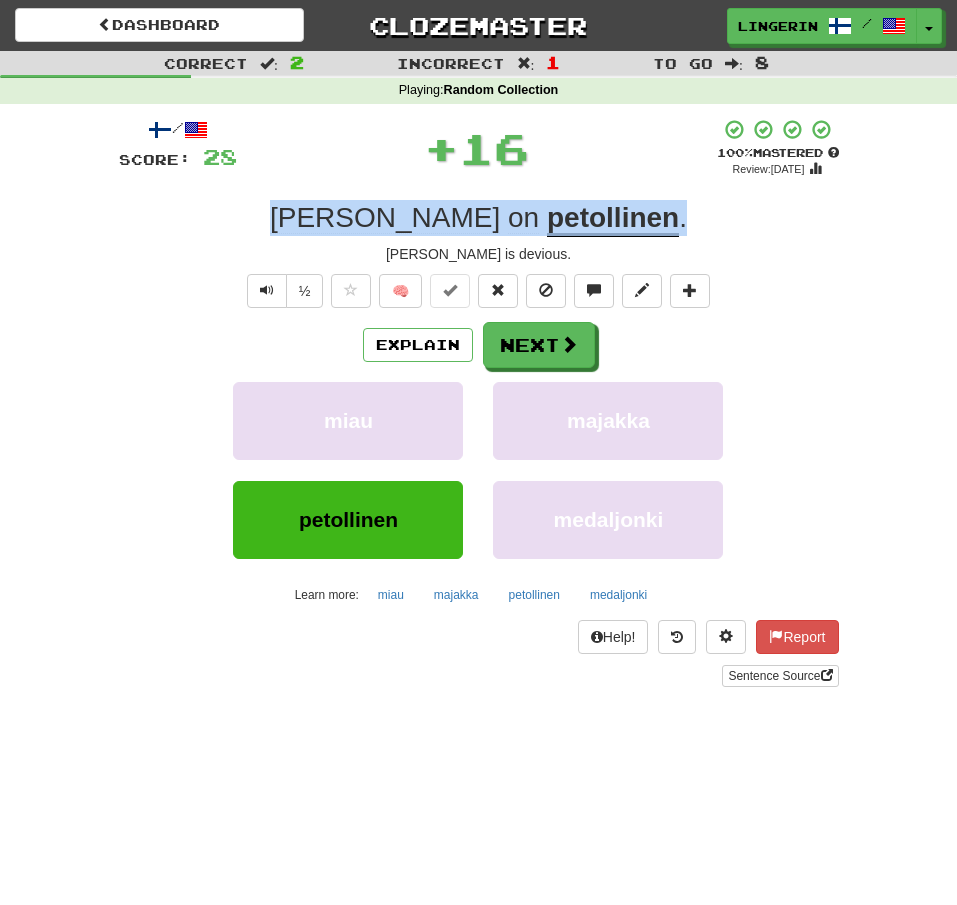 drag, startPoint x: 528, startPoint y: 230, endPoint x: 296, endPoint y: 228, distance: 232.00862 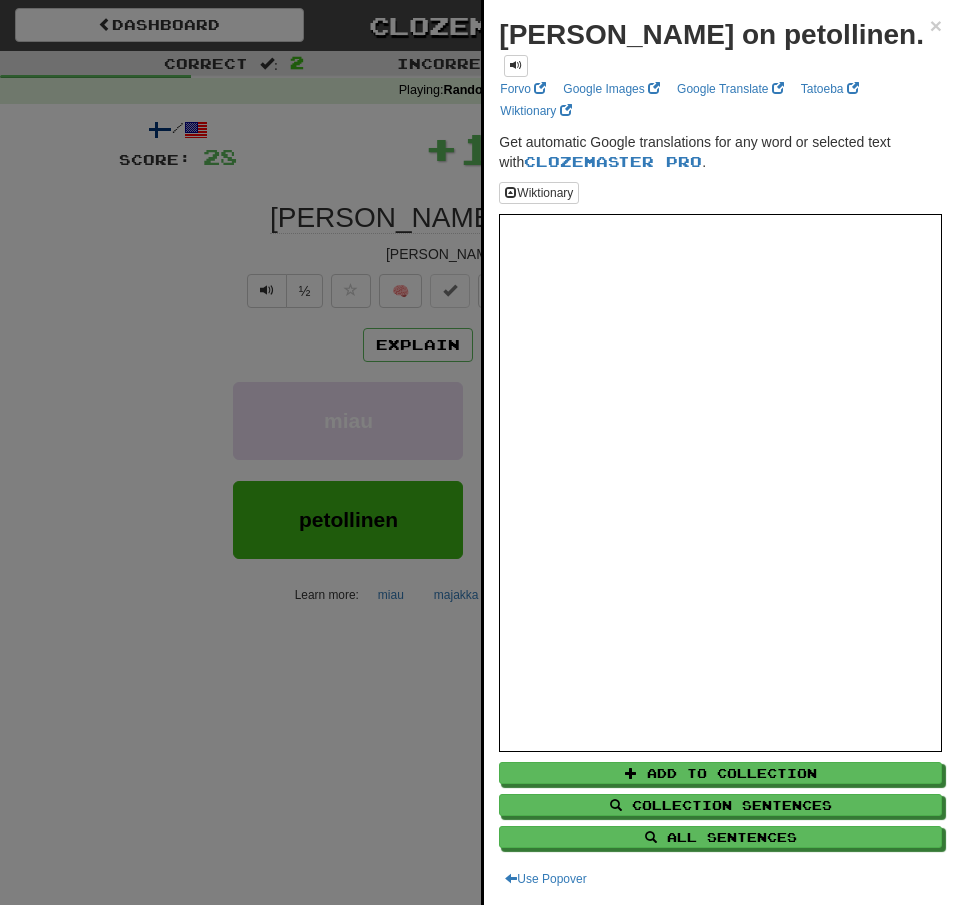 click at bounding box center (478, 452) 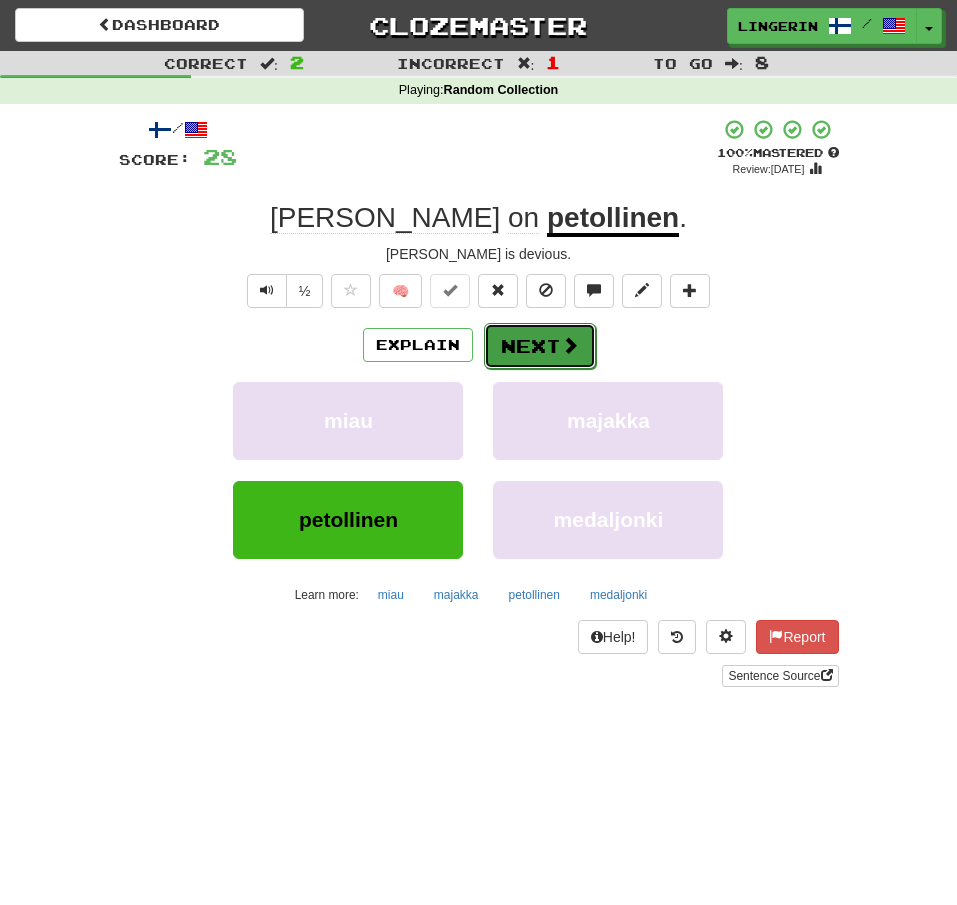 click on "Next" at bounding box center (540, 346) 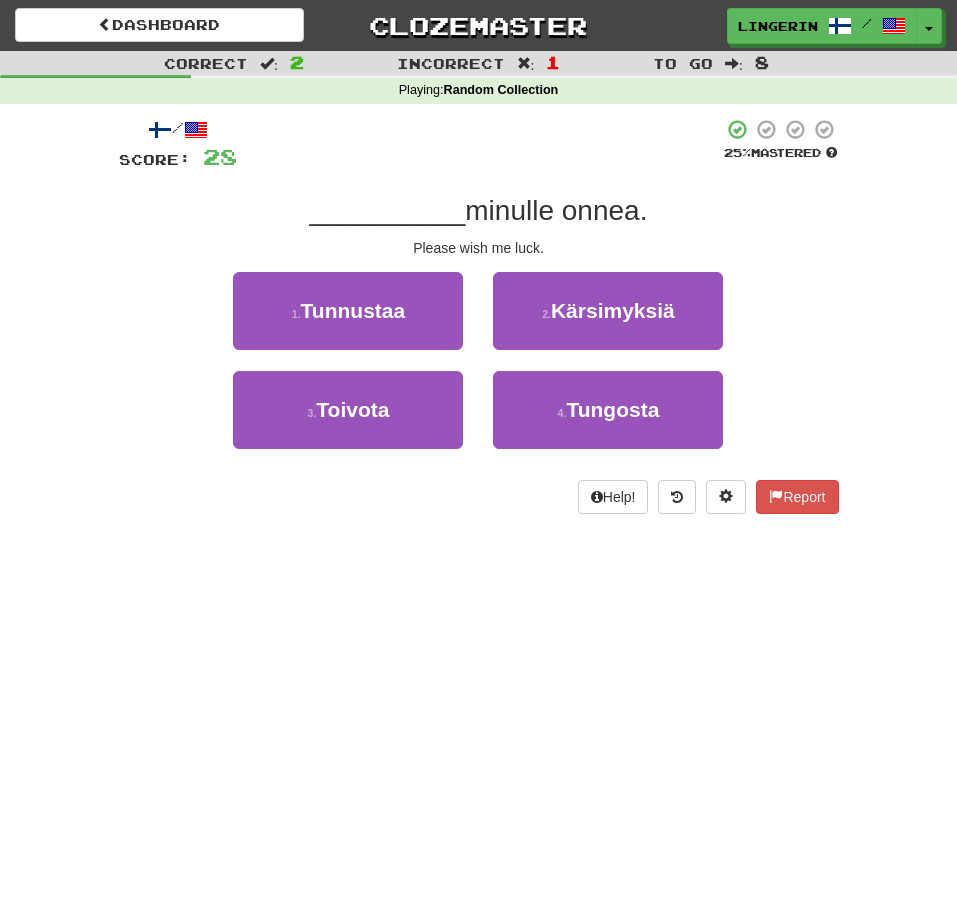 click on "Correct   :   2 Incorrect   :   1 To go   :   8 Playing :  Random Collection  /  Score:   28 25 %  Mastered __________  minulle onnea. Please wish me luck. 1 .  Tunnustaa 2 .  Kärsimyksiä 3 .  Toivota 4 .  Tungosta  Help!  Report" at bounding box center [478, 296] 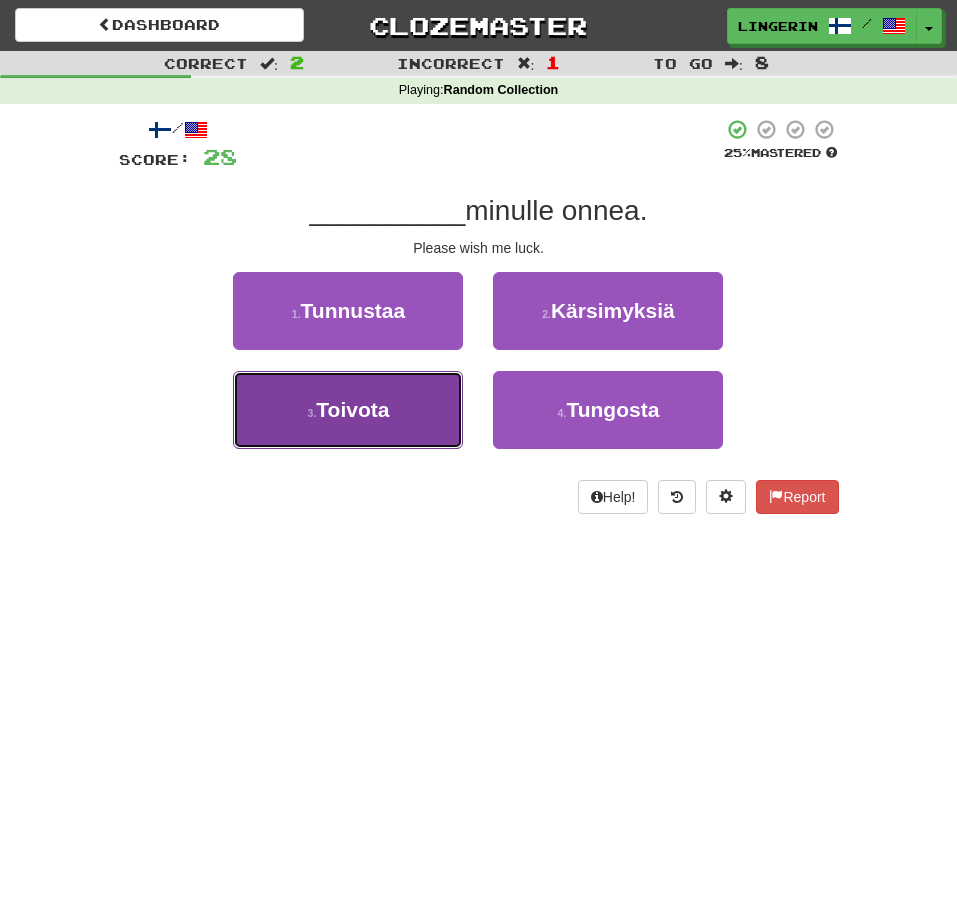 click on "3 .  Toivota" at bounding box center (348, 410) 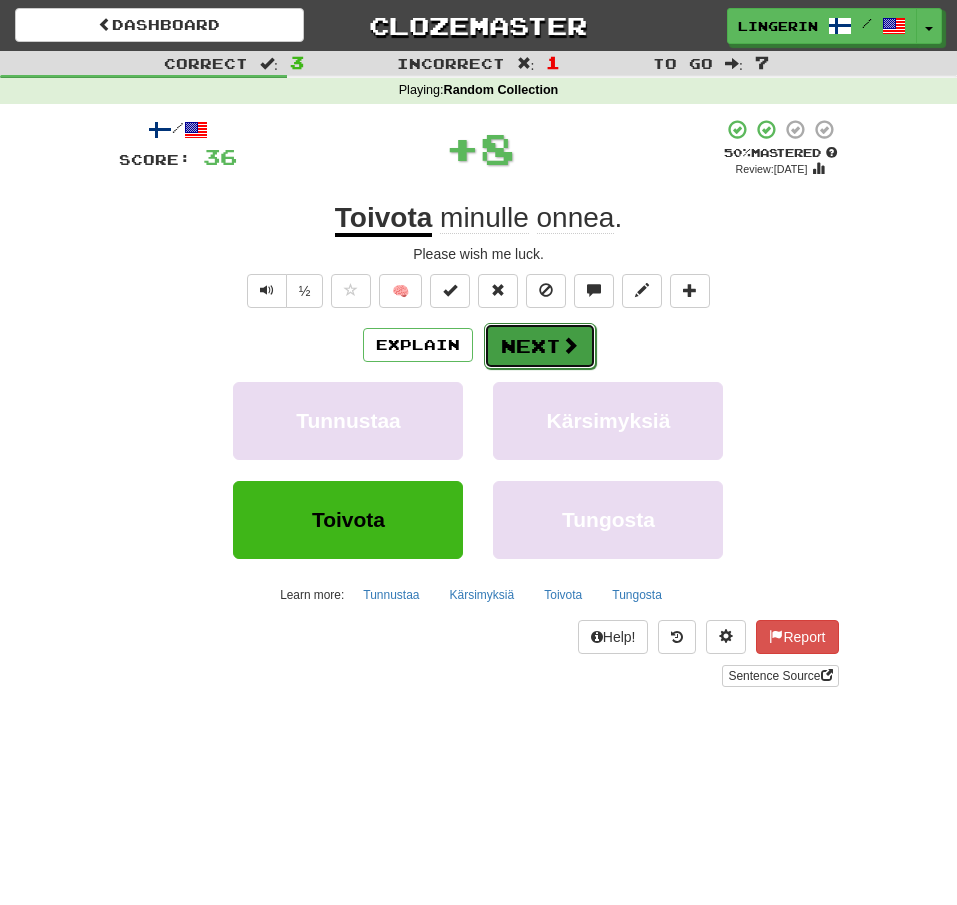 click on "Next" at bounding box center (540, 346) 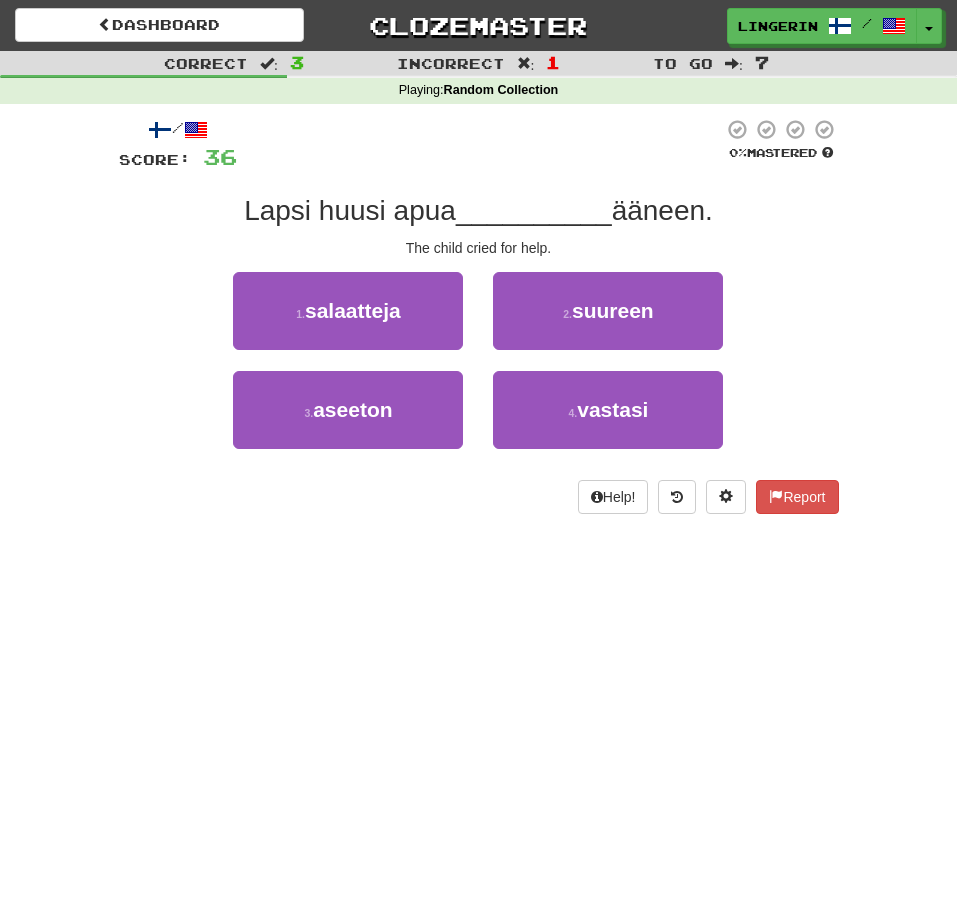 click on "Lapsi huusi apua  __________  ääneen." at bounding box center [479, 211] 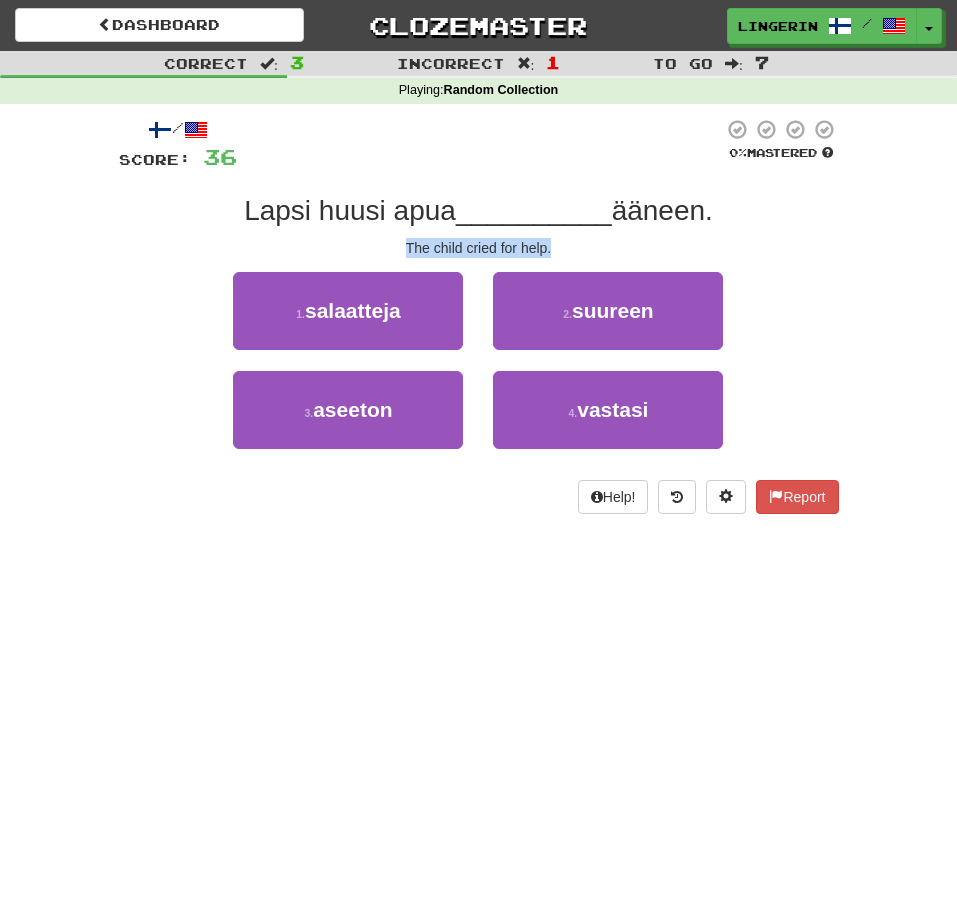drag, startPoint x: 567, startPoint y: 250, endPoint x: 386, endPoint y: 253, distance: 181.02486 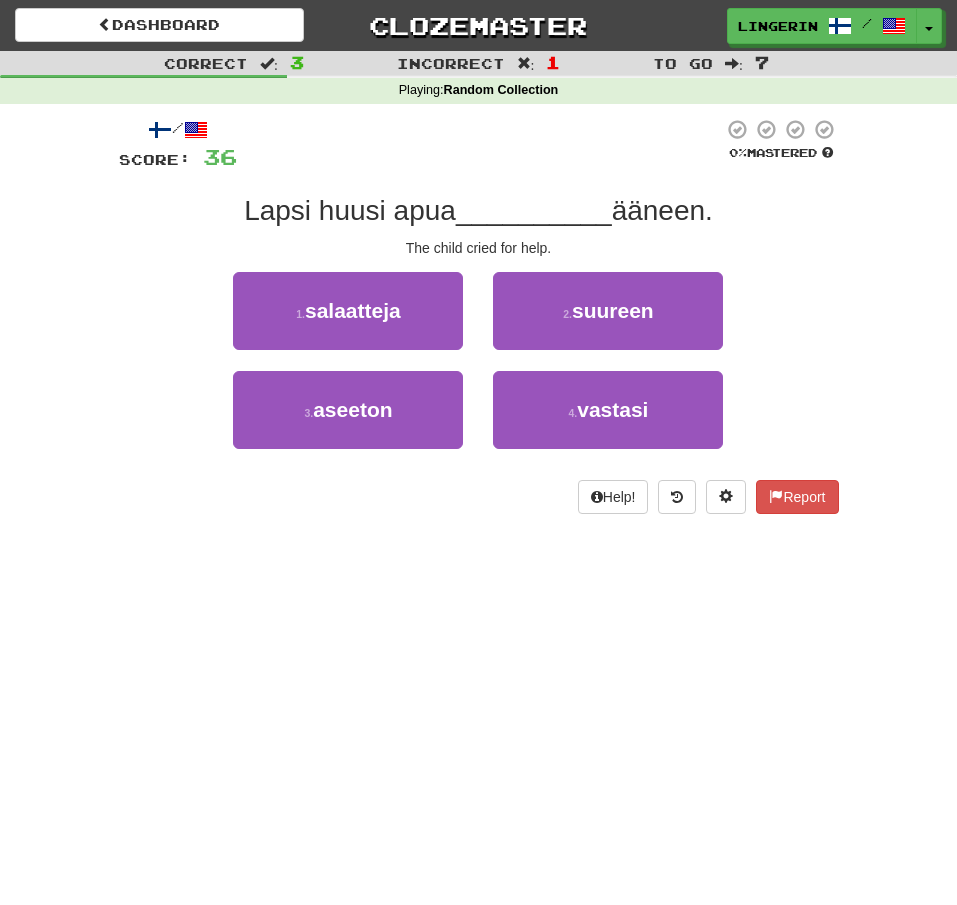 click on "1 .  salaatteja 2 .  suureen" at bounding box center [479, 321] 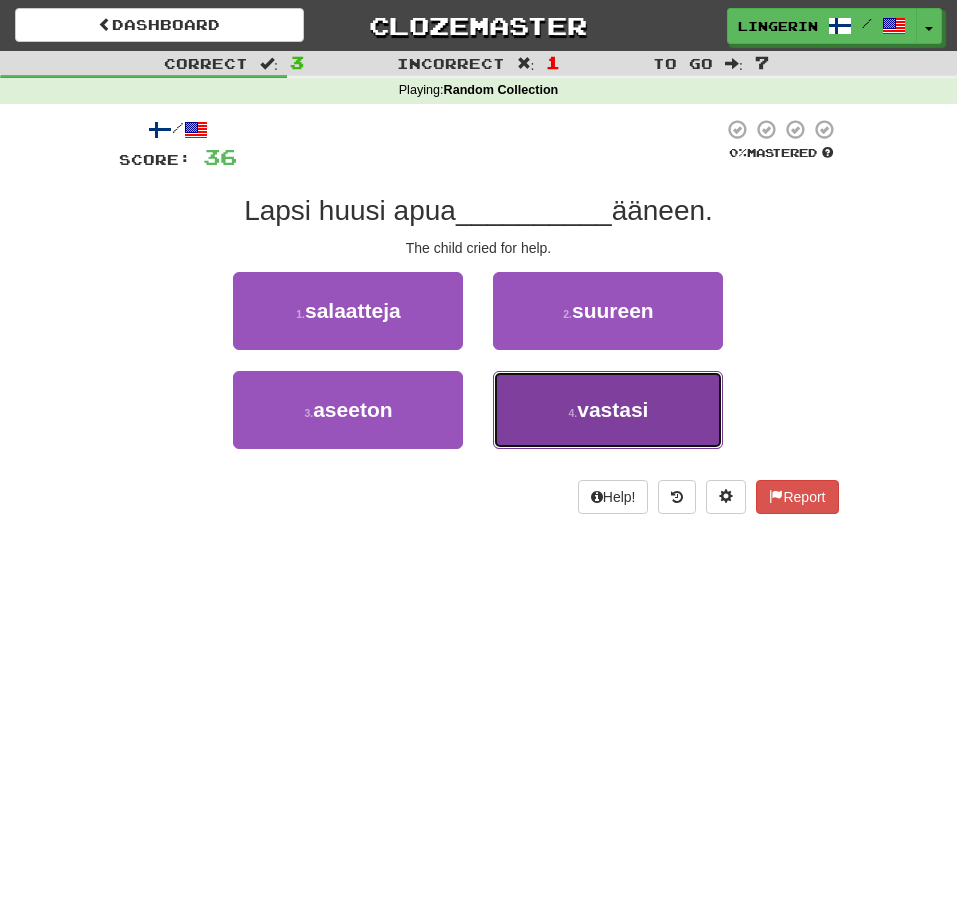 click on "4 .  vastasi" at bounding box center (608, 410) 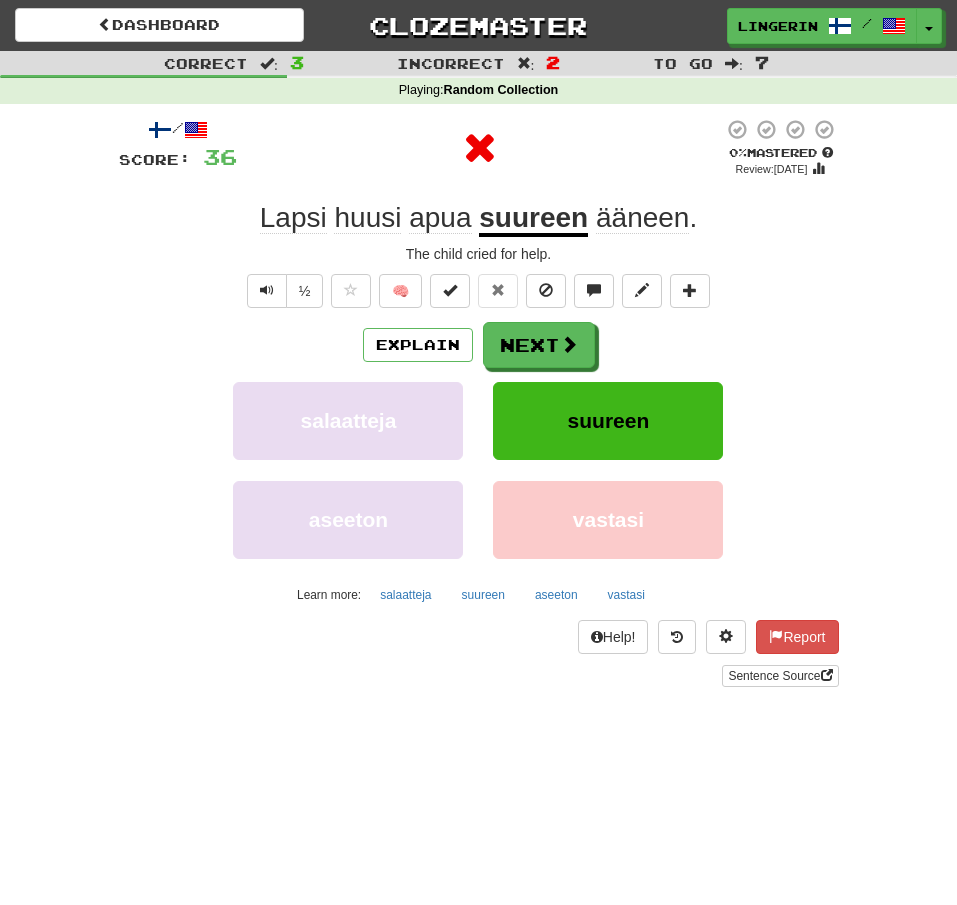 drag, startPoint x: 773, startPoint y: 226, endPoint x: 759, endPoint y: 232, distance: 15.231546 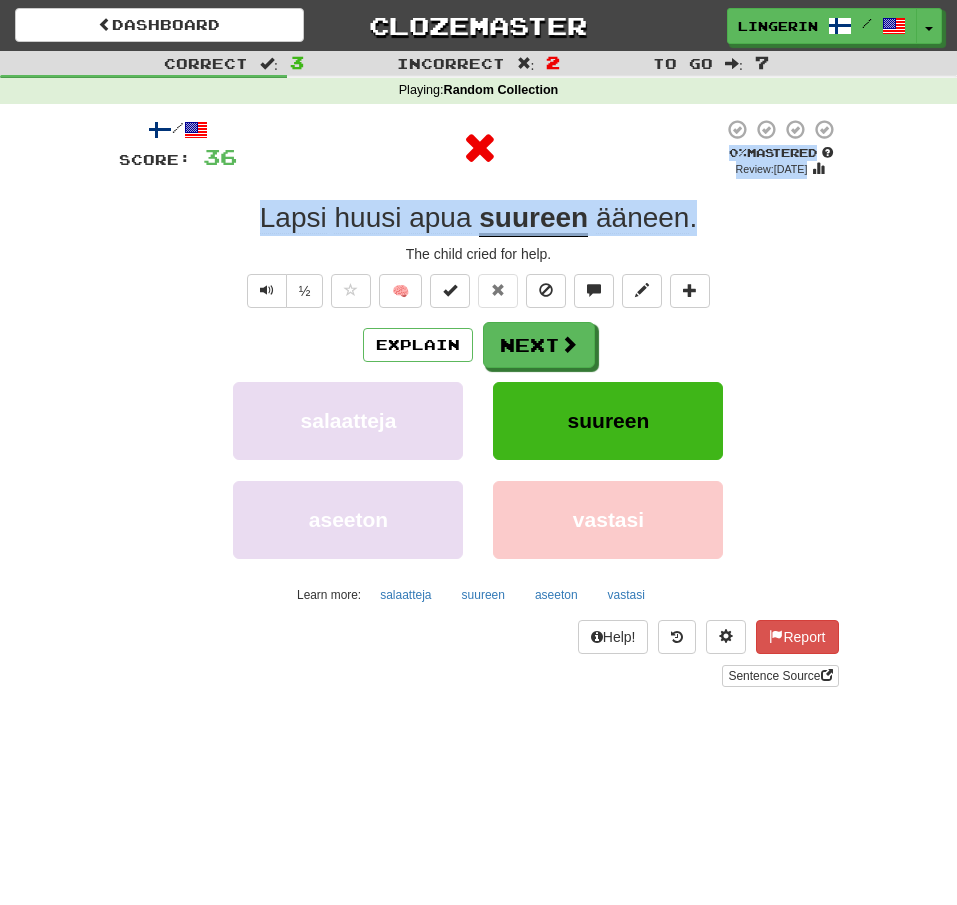 drag, startPoint x: 700, startPoint y: 222, endPoint x: 175, endPoint y: 186, distance: 526.23285 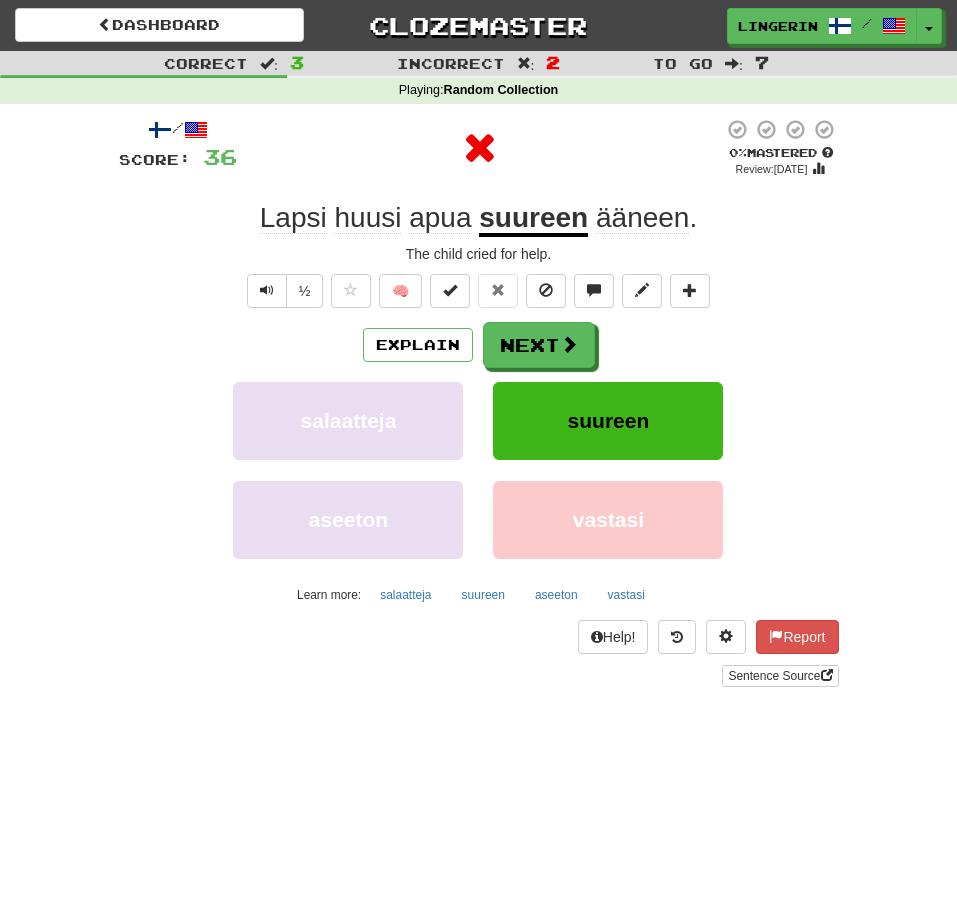 click on "/  Score:   36 0 %  Mastered Review:  [DATE] Lapsi   huusi   apua   suureen   ääneen . The child cried for help. ½ 🧠 Explain Next salaatteja suureen aseeton vastasi Learn more: salaatteja suureen aseeton vastasi  Help!  Report Sentence Source" at bounding box center [479, 402] 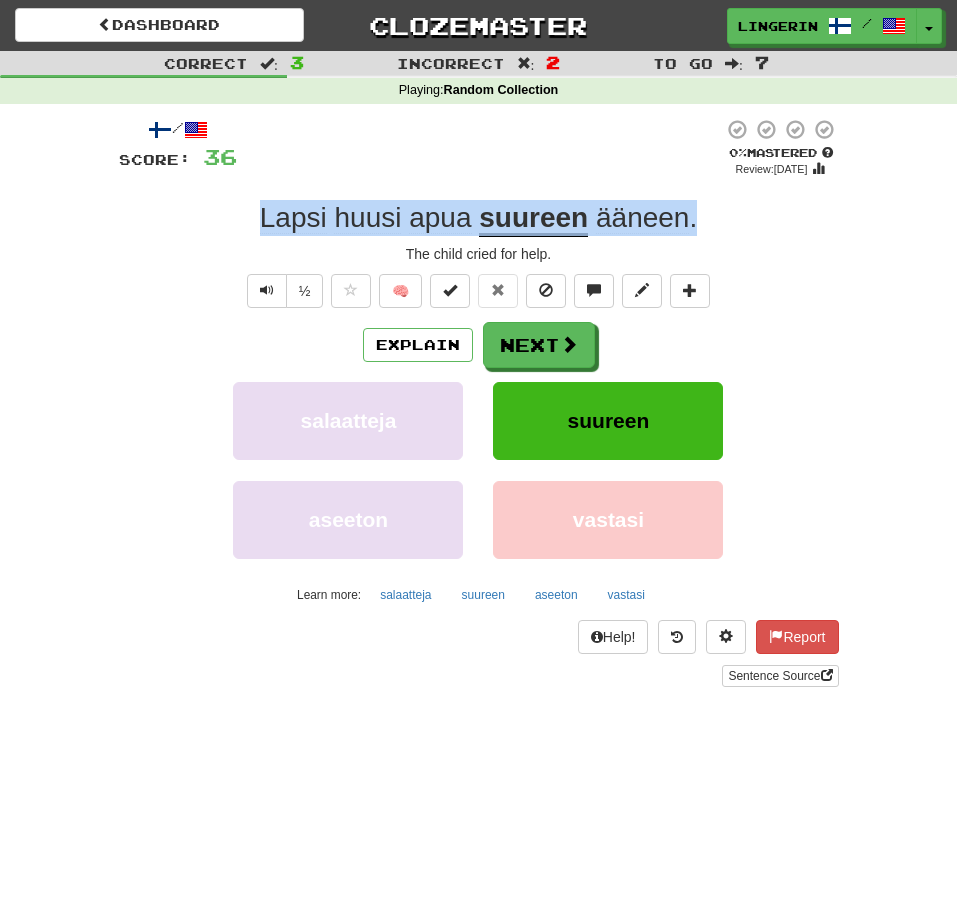 drag, startPoint x: 716, startPoint y: 224, endPoint x: 259, endPoint y: 219, distance: 457.02734 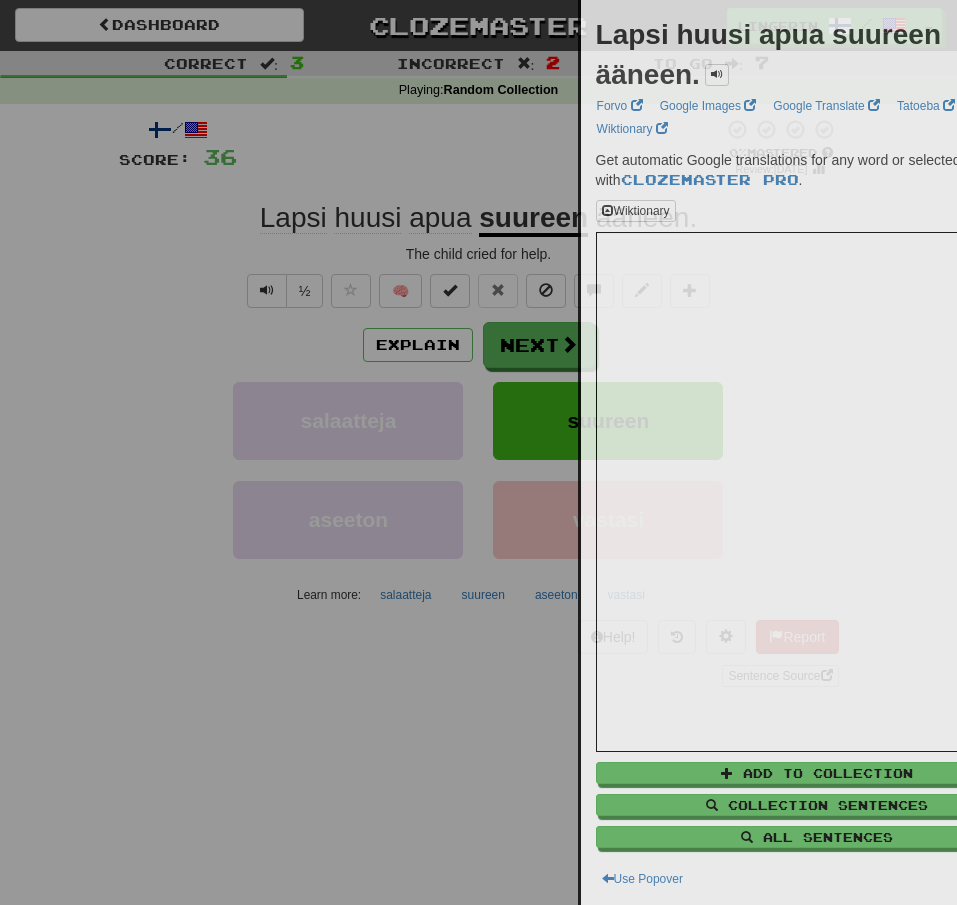 click at bounding box center [478, 452] 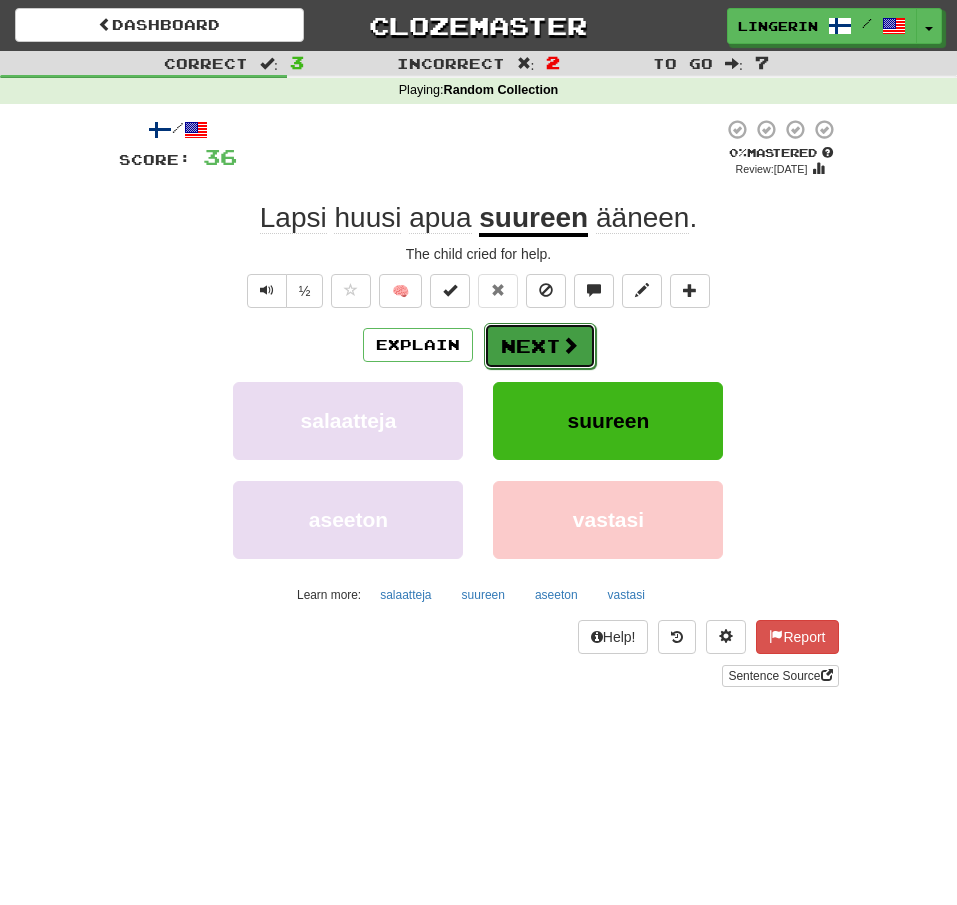 click on "Next" at bounding box center [540, 346] 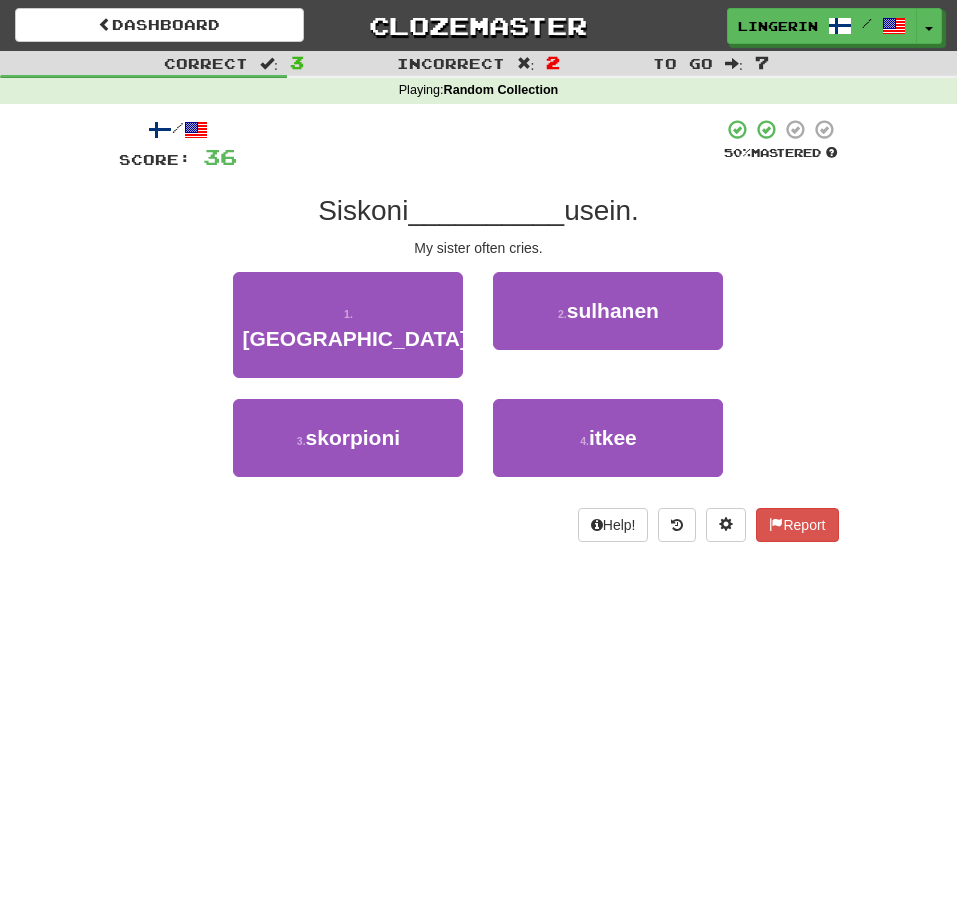 drag, startPoint x: 845, startPoint y: 250, endPoint x: 813, endPoint y: 253, distance: 32.140316 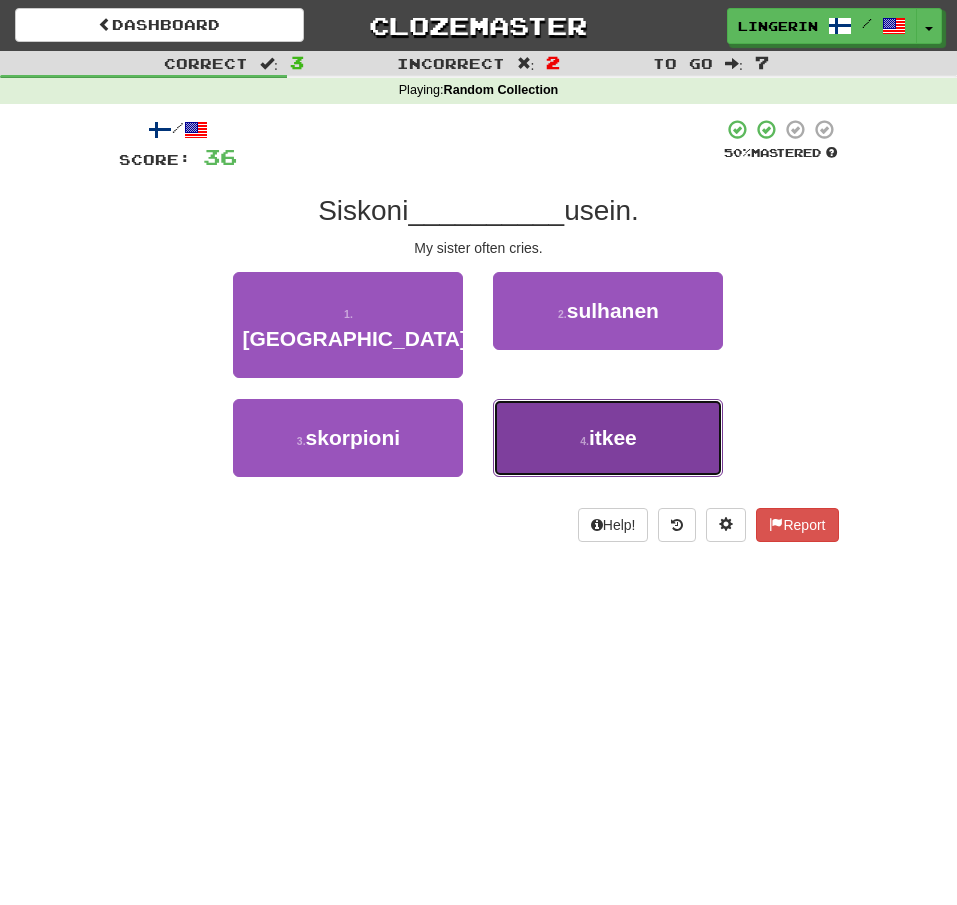 click on "4 .  itkee" at bounding box center (608, 438) 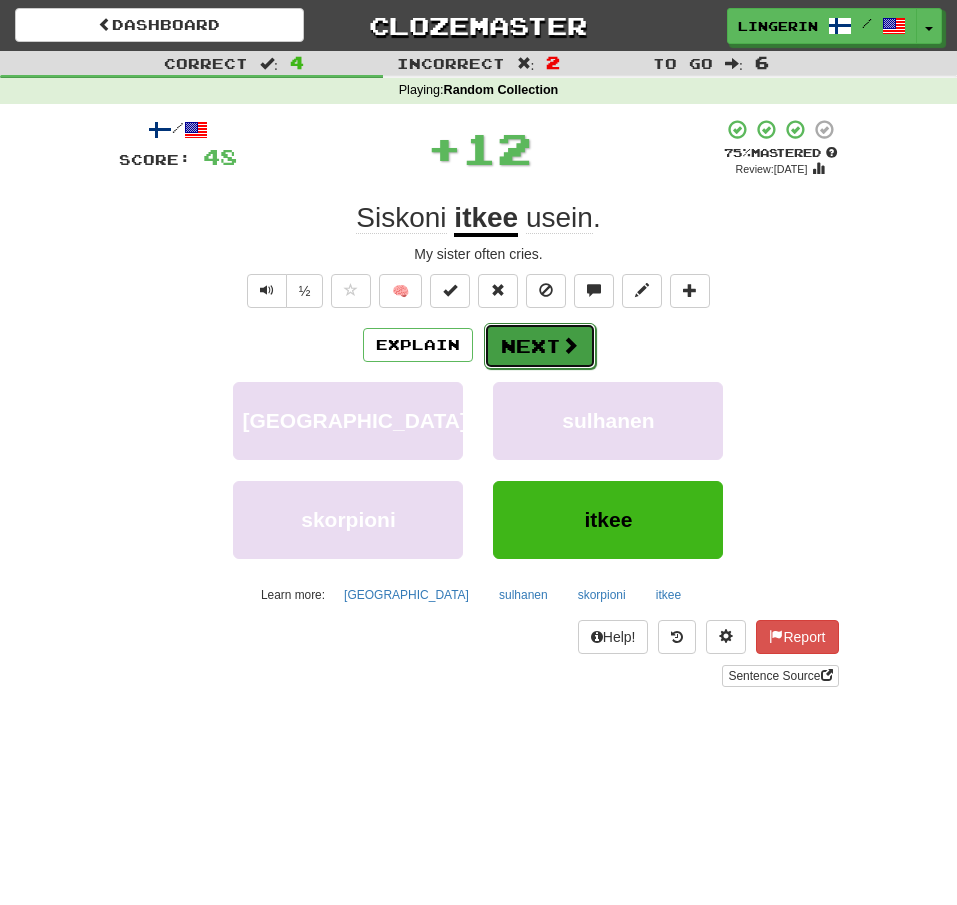 click on "Next" at bounding box center [540, 346] 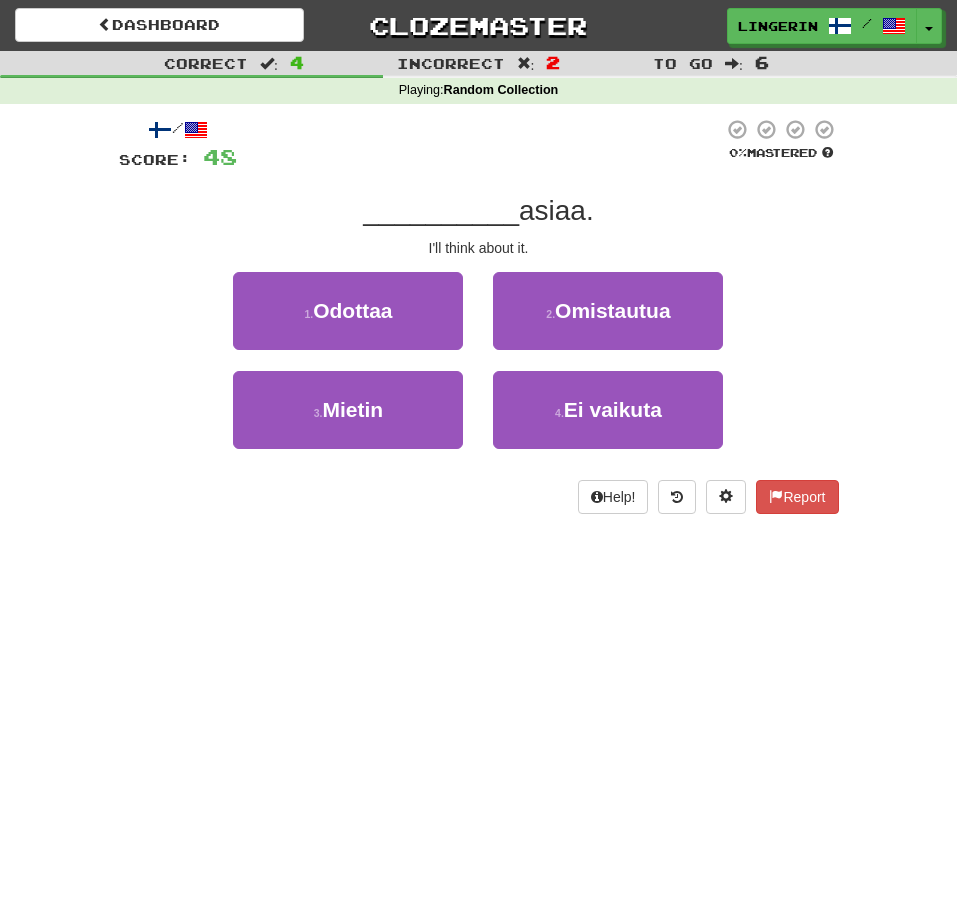 click on "1 .  Odottaa 2 .  Omistautua" at bounding box center [479, 321] 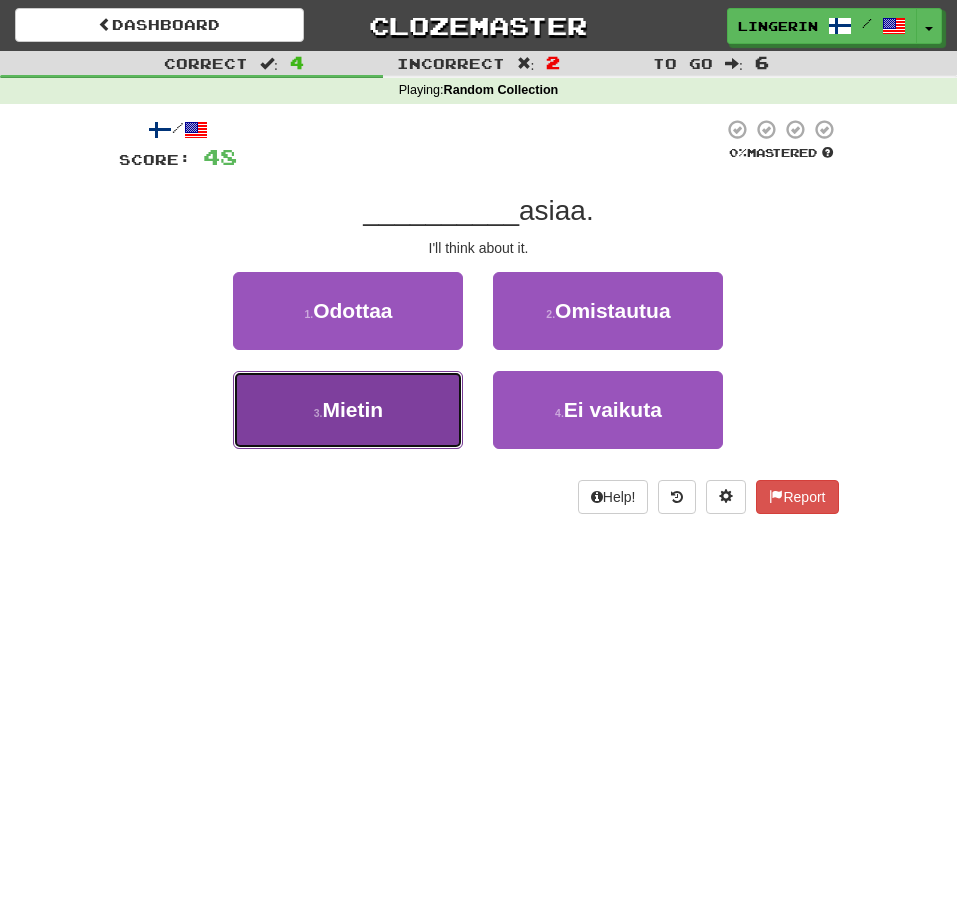 click on "3 .  Mietin" at bounding box center [348, 410] 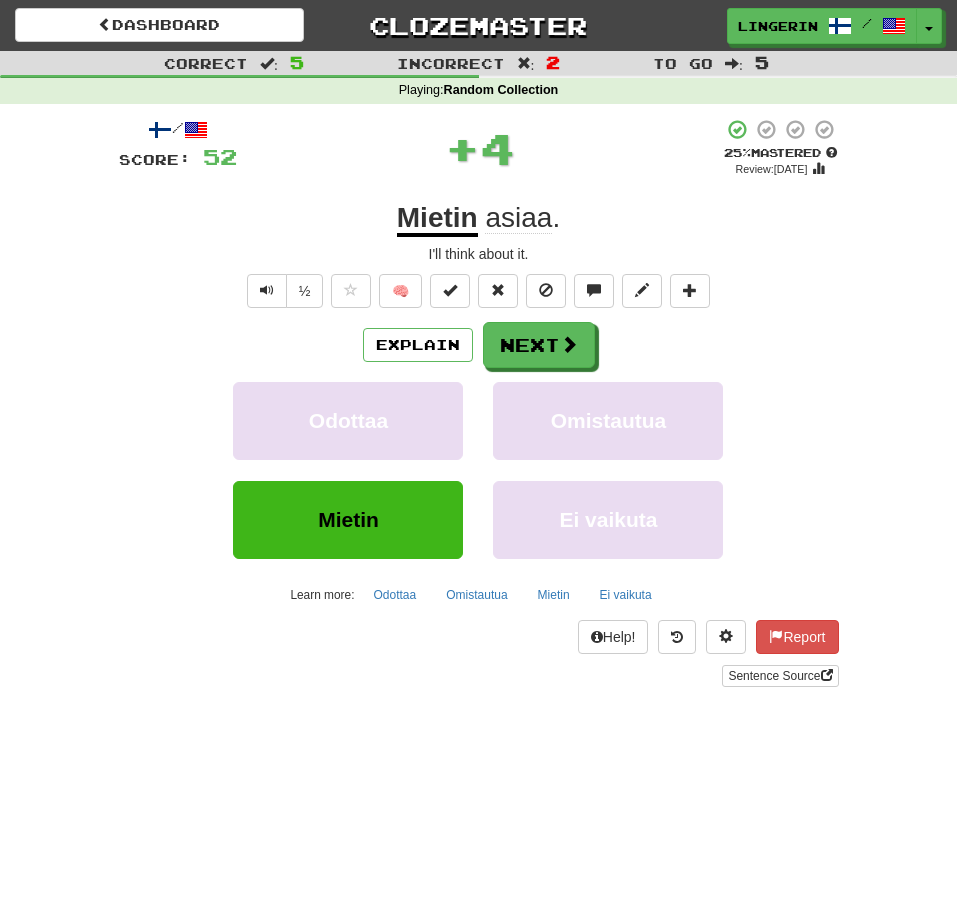 click on "Explain Next" at bounding box center (479, 345) 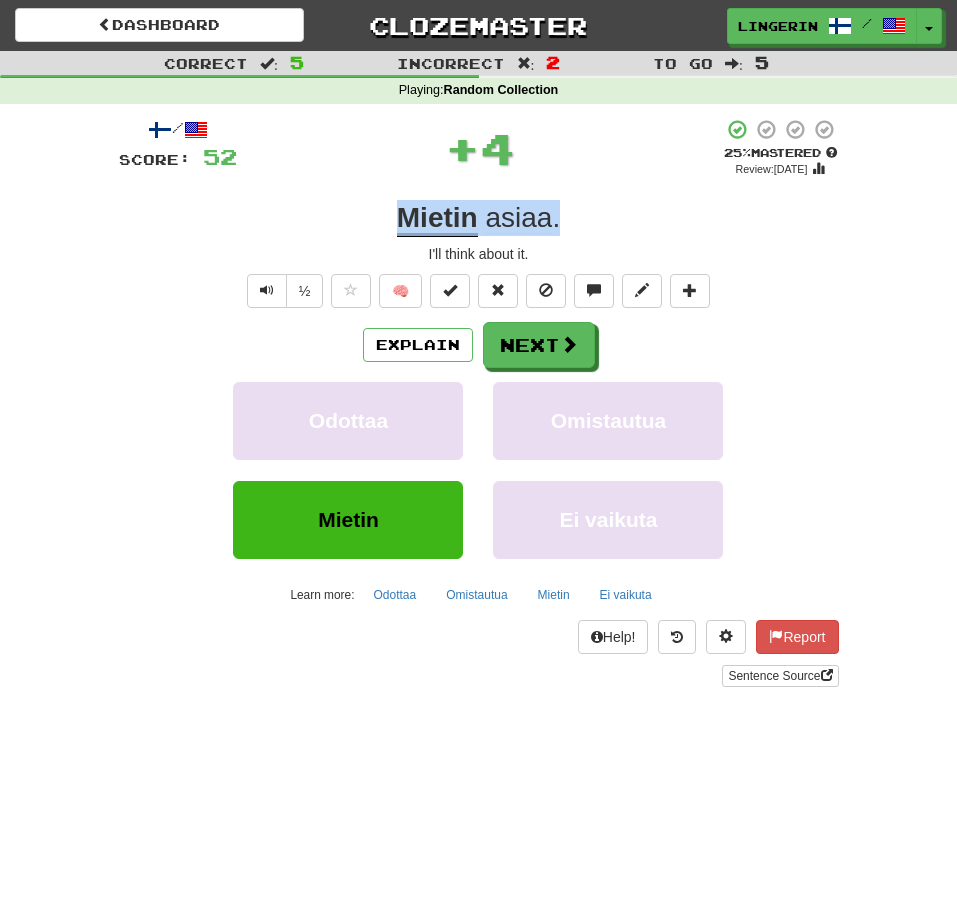 drag, startPoint x: 569, startPoint y: 222, endPoint x: 334, endPoint y: 220, distance: 235.00851 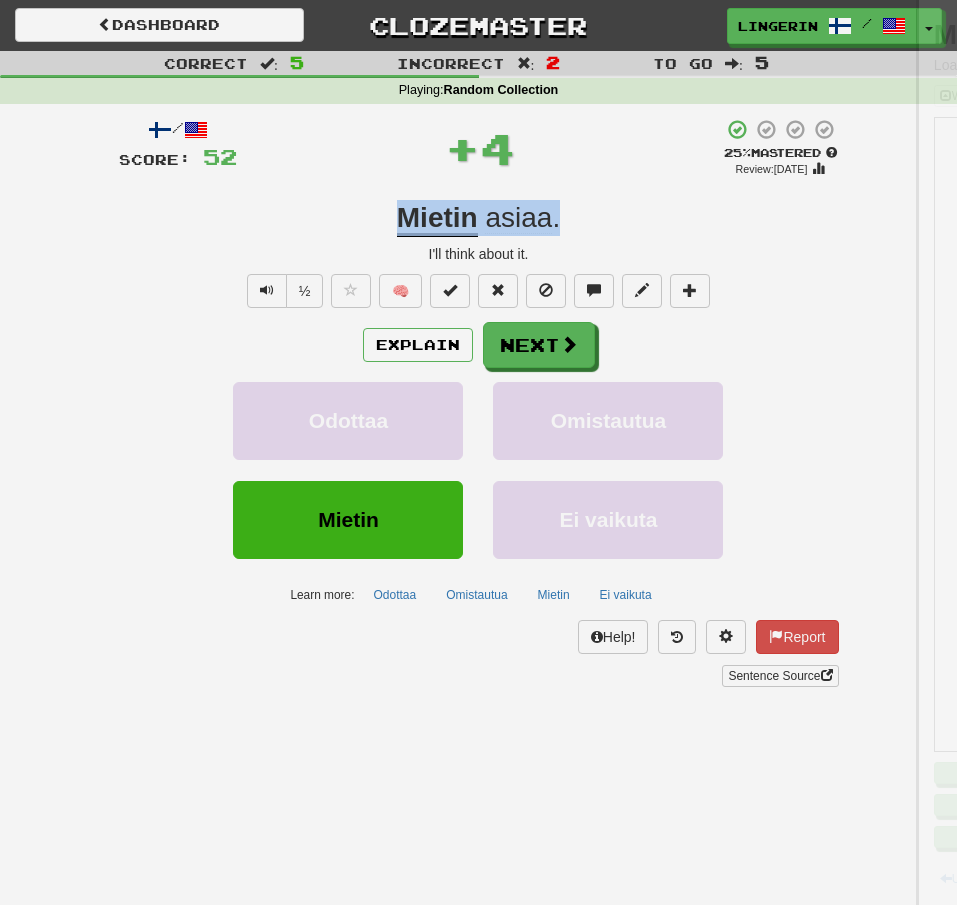 copy on "Mietin   asiaa ." 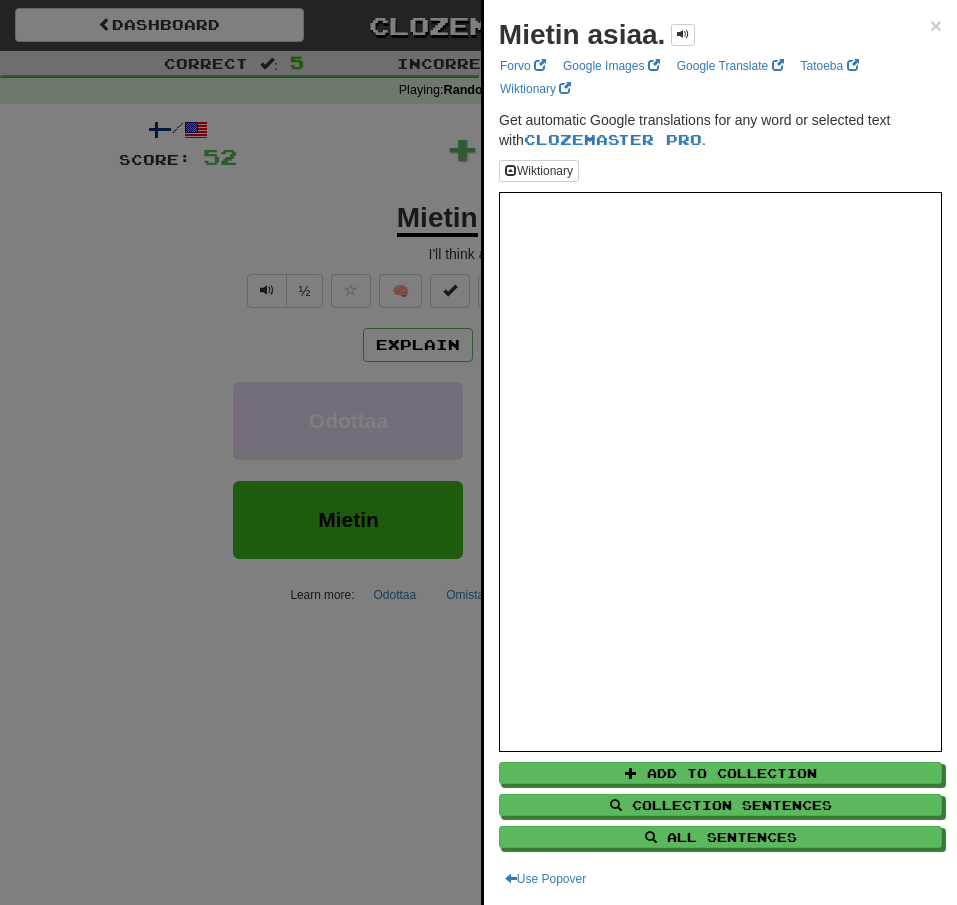 click at bounding box center (478, 452) 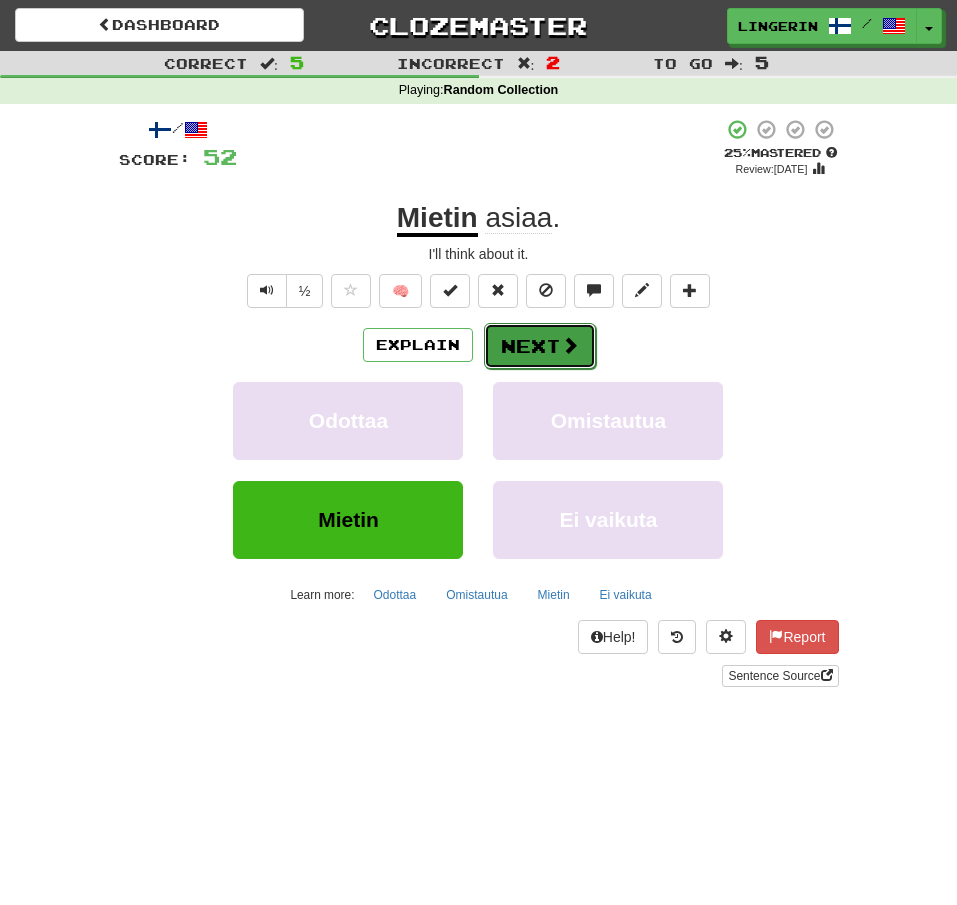 click on "Next" at bounding box center [540, 346] 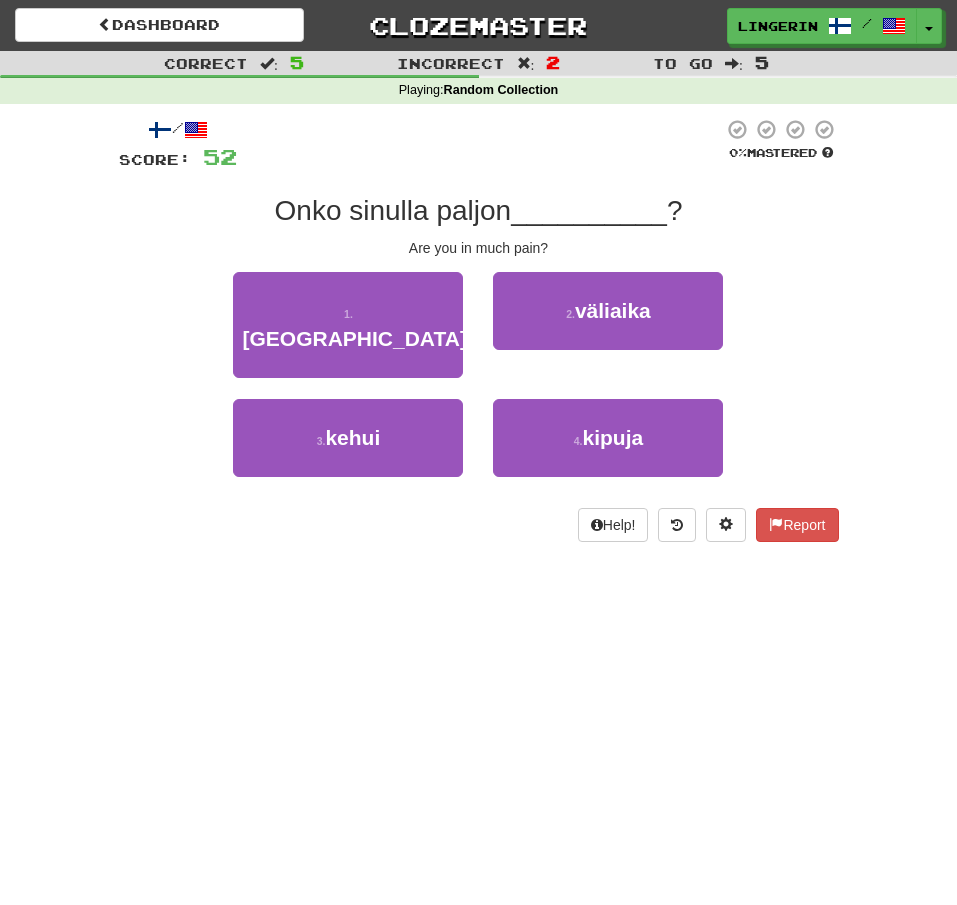 click on "/  Score:   52 0 %  Mastered Onko sinulla paljon  __________ ? Are you in much pain? 1 .  [GEOGRAPHIC_DATA] 2 .  väliaika 3 .  kehui 4 .  kipuja  Help!  Report" at bounding box center [479, 337] 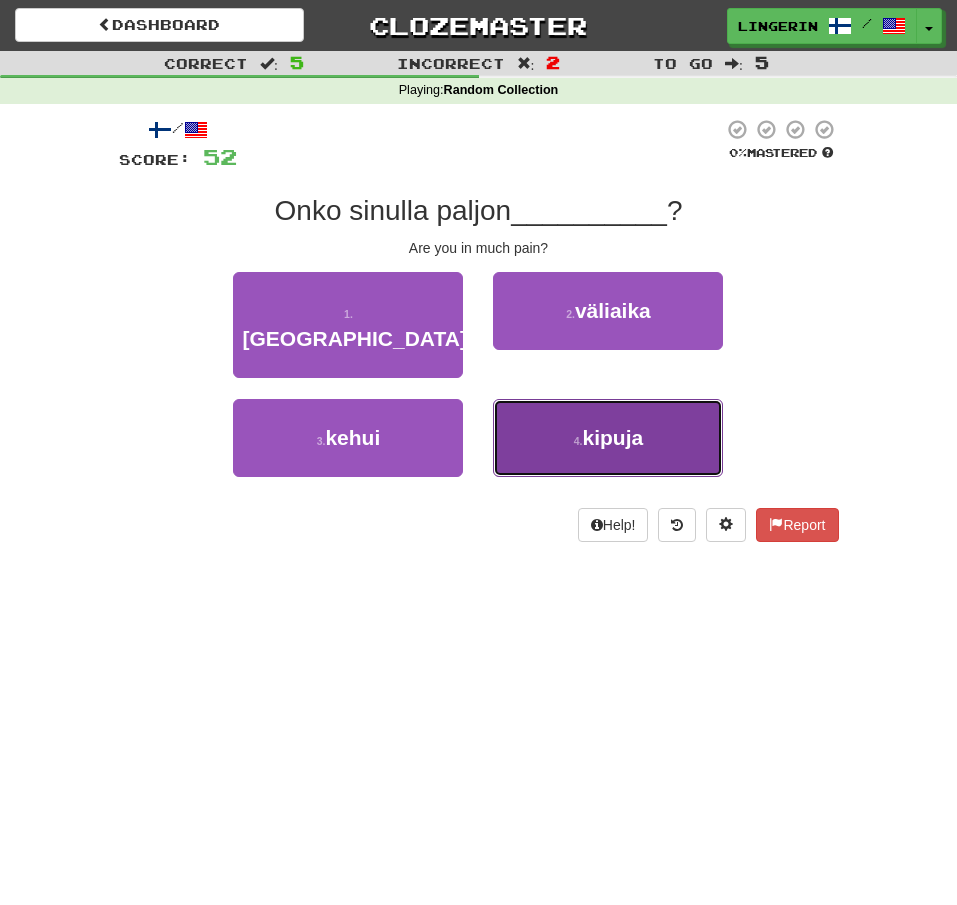 click on "kipuja" at bounding box center [613, 437] 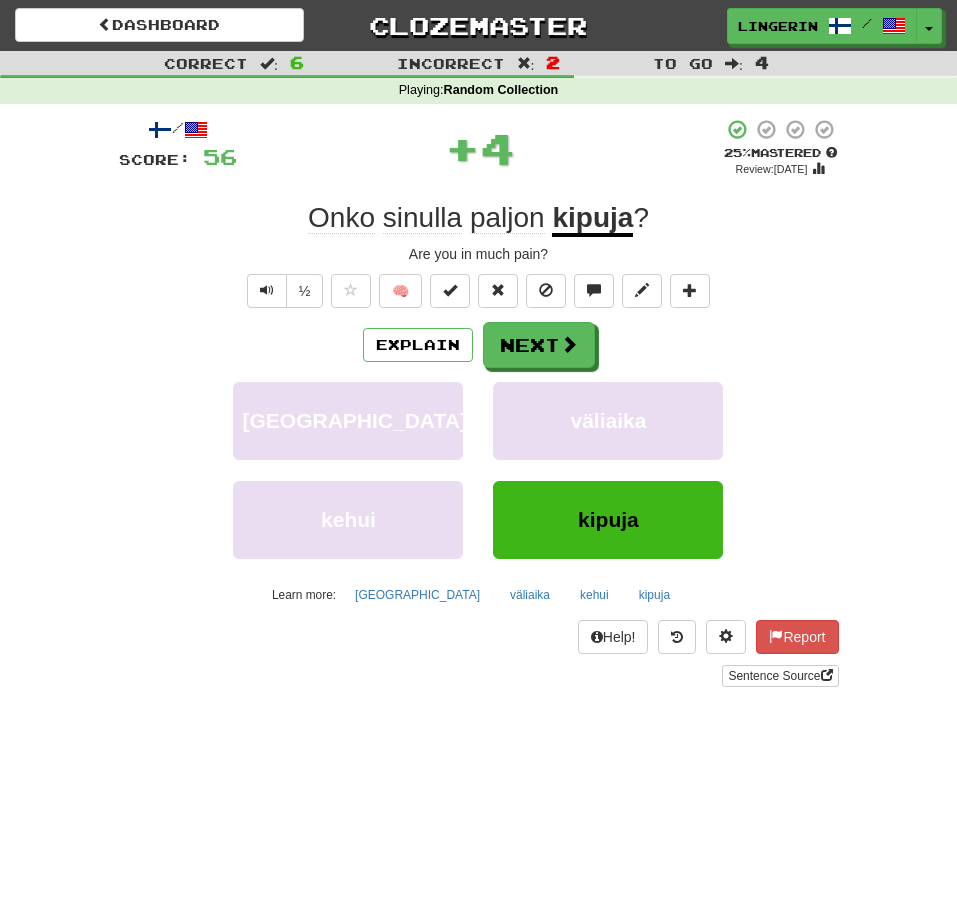click on "Explain Next" at bounding box center (479, 345) 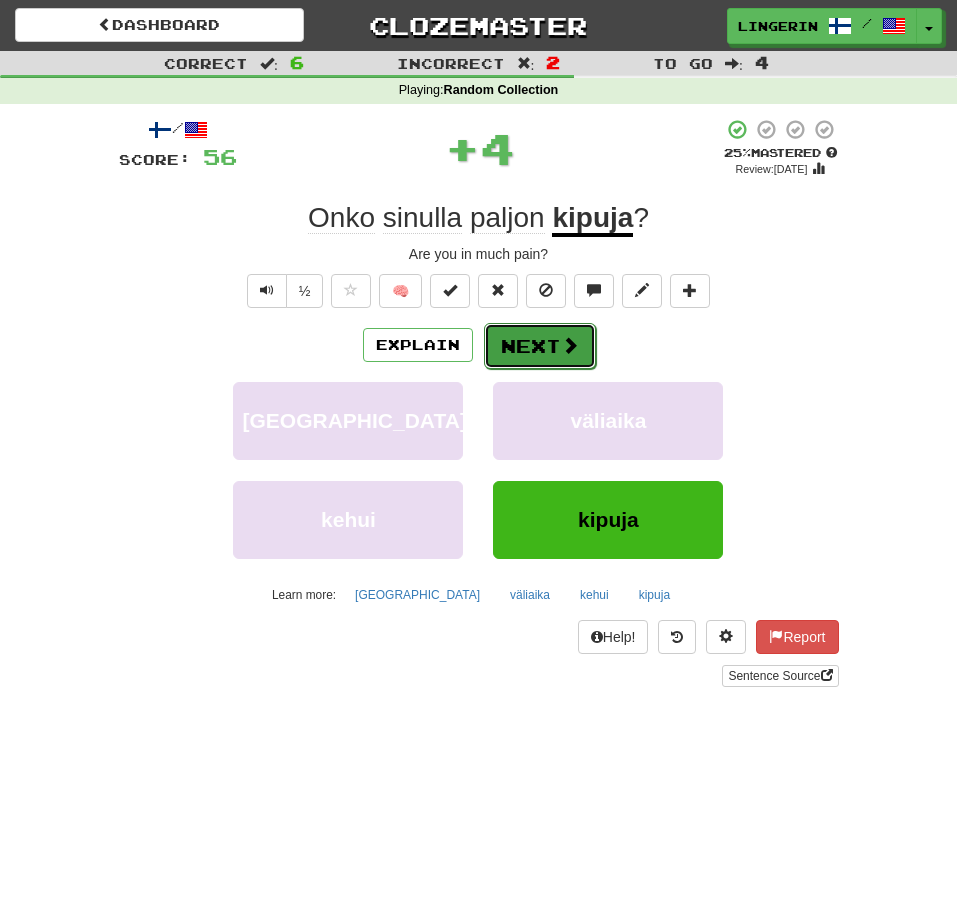 click on "Next" at bounding box center (540, 346) 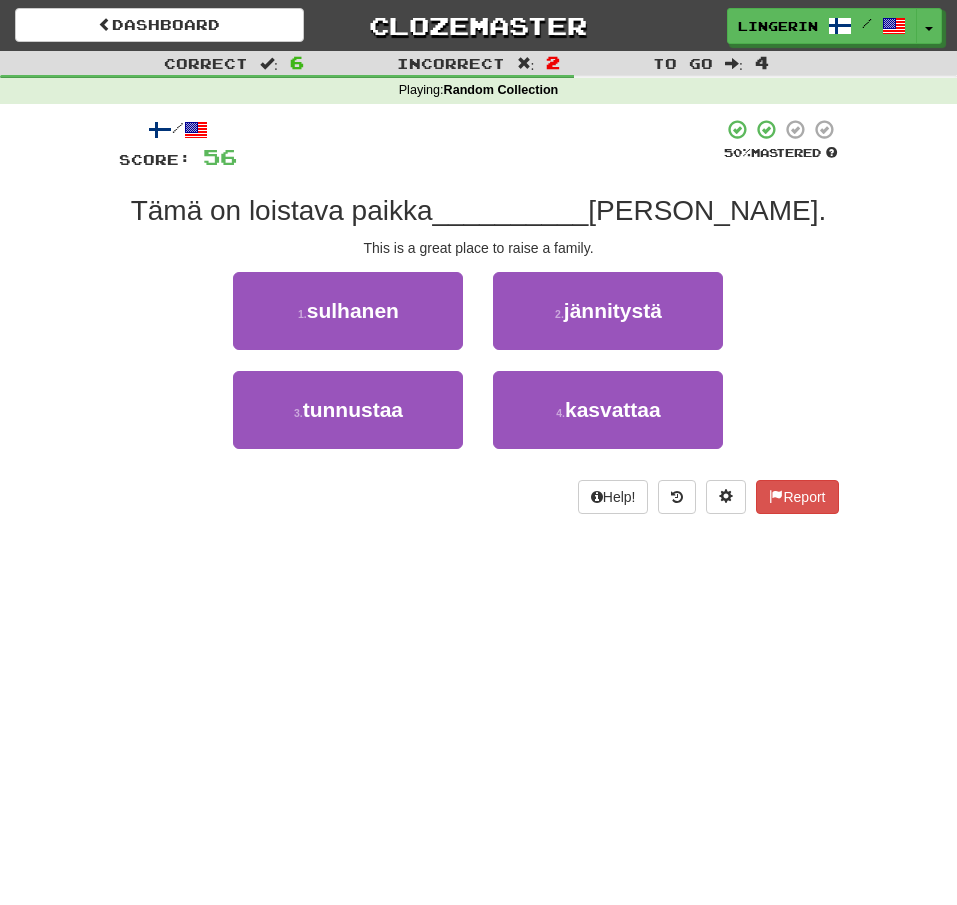 click on "1 .  sulhanen 2 .  jännitystä" at bounding box center [479, 321] 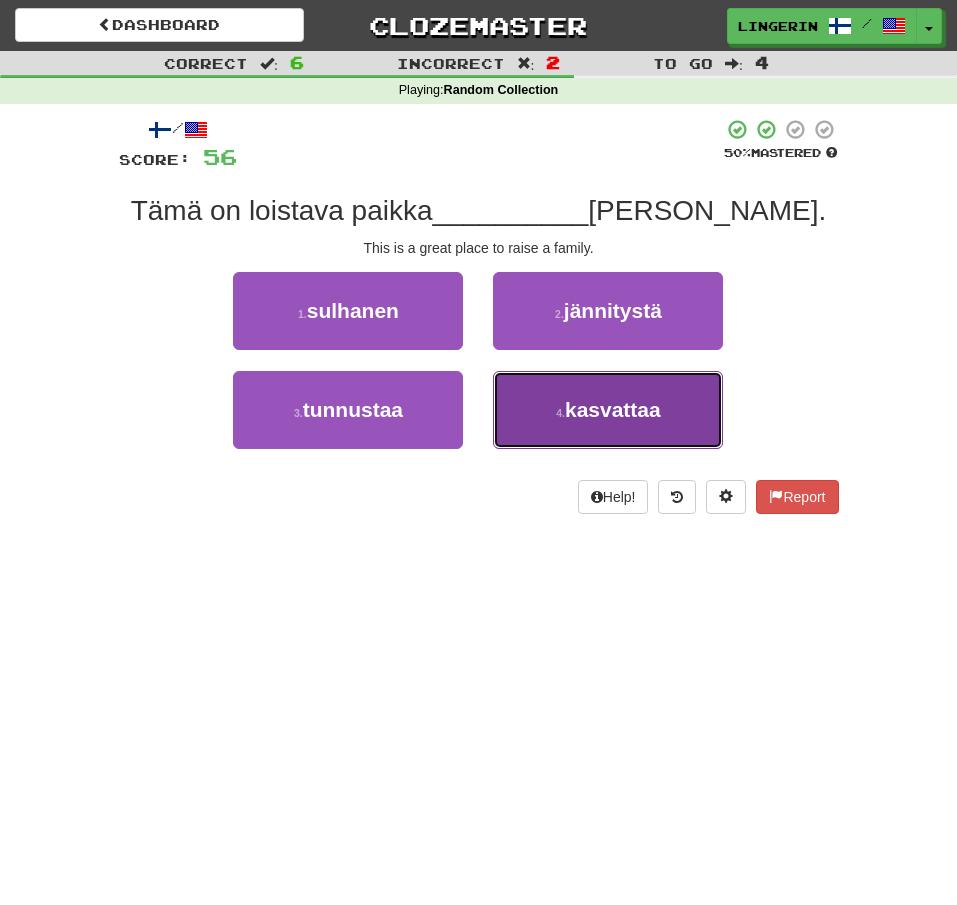 click on "4 .  kasvattaa" at bounding box center [608, 410] 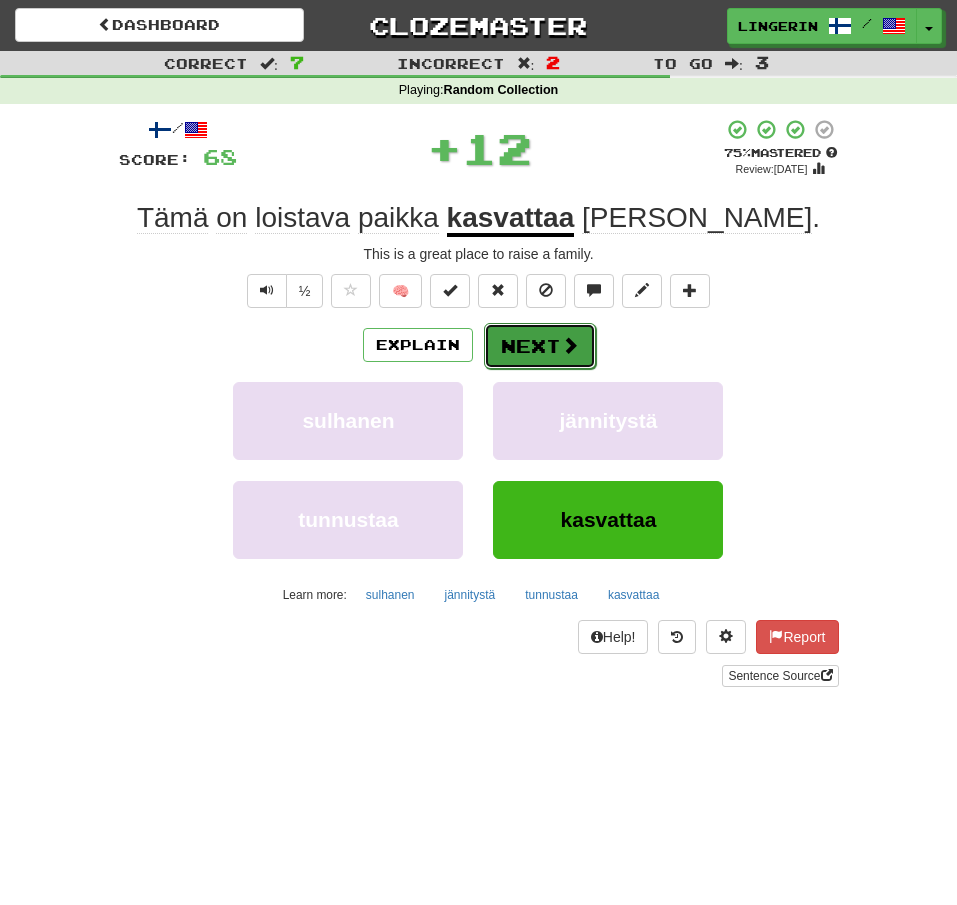 click at bounding box center [570, 345] 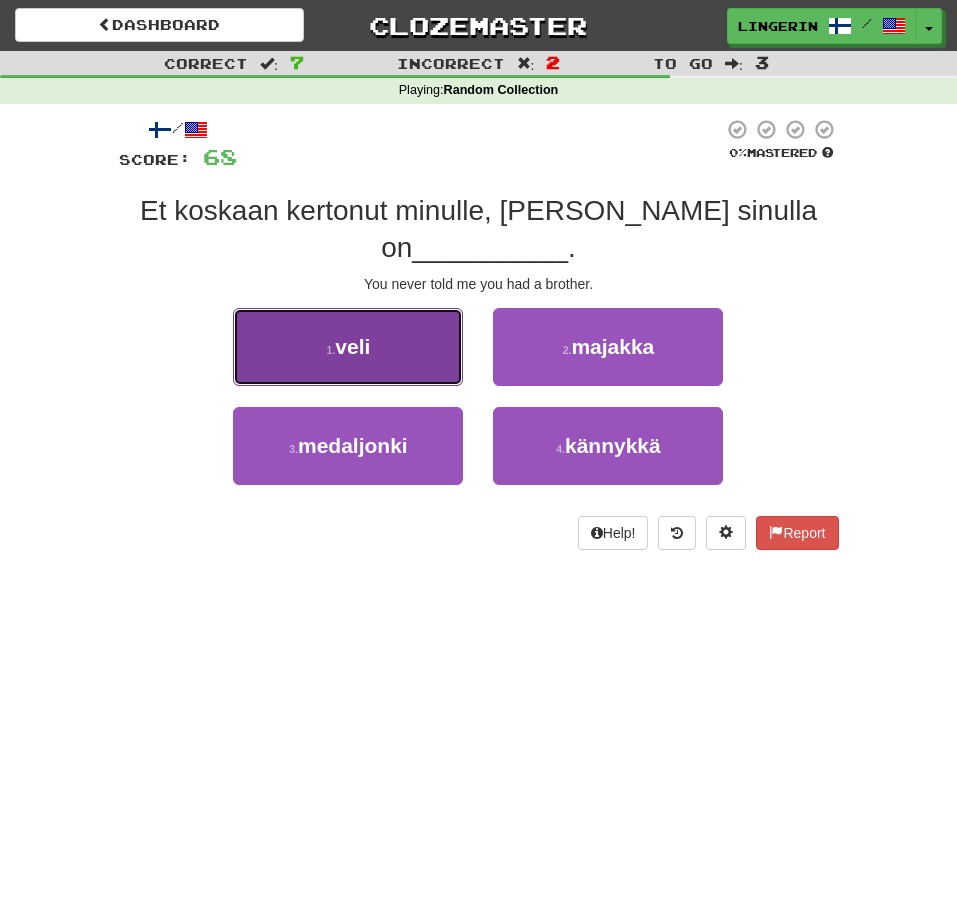 click on "1 .  [GEOGRAPHIC_DATA]" at bounding box center [348, 347] 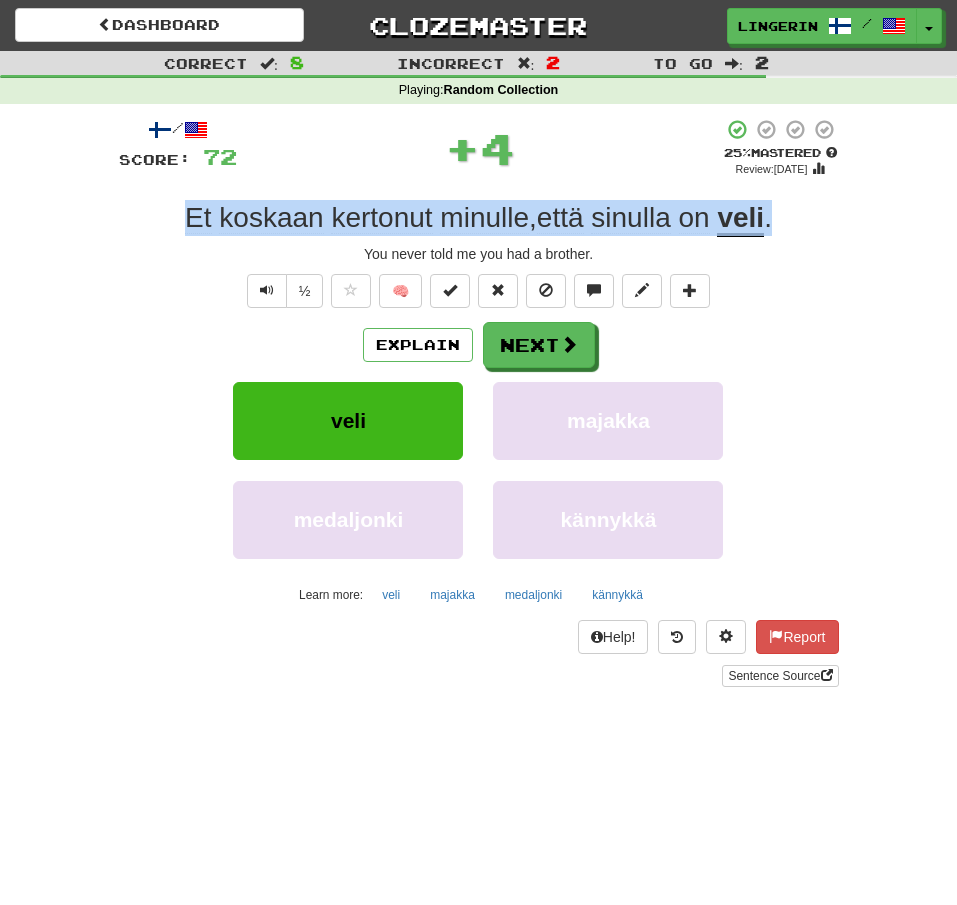 drag, startPoint x: 173, startPoint y: 224, endPoint x: 820, endPoint y: 220, distance: 647.0124 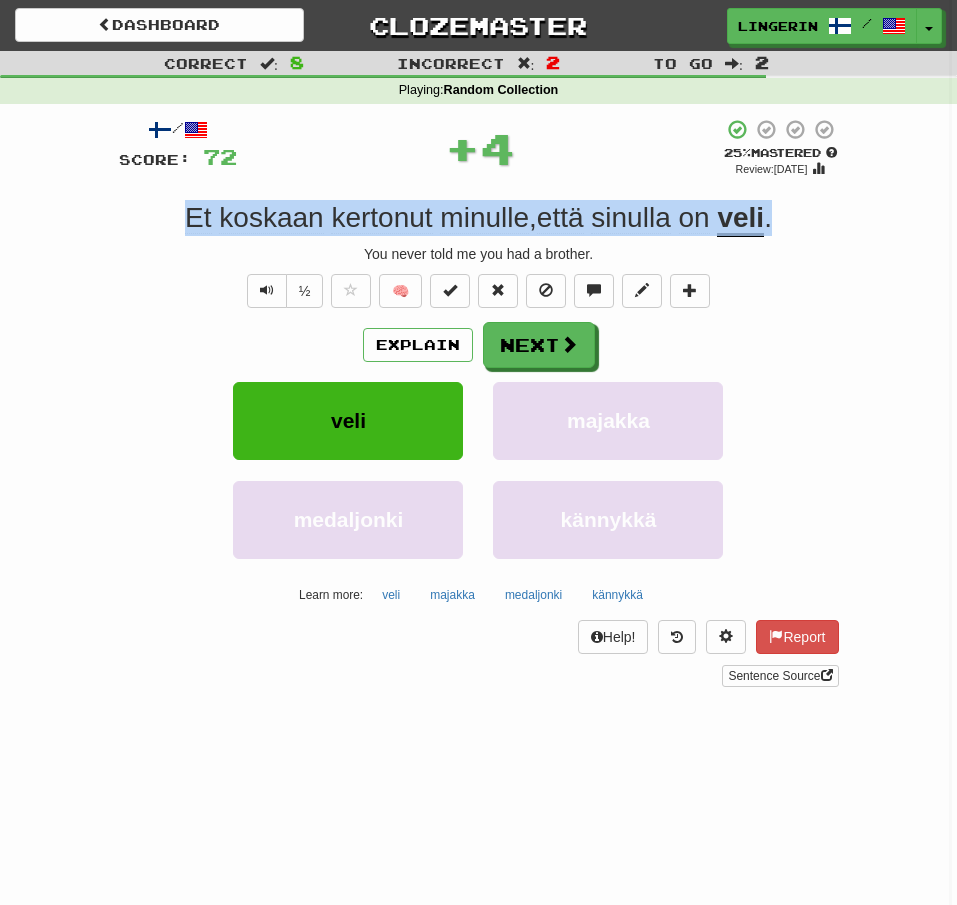 copy on "Et   koskaan   kertonut   minulle ,  [PERSON_NAME]   sinulla   on   veli ." 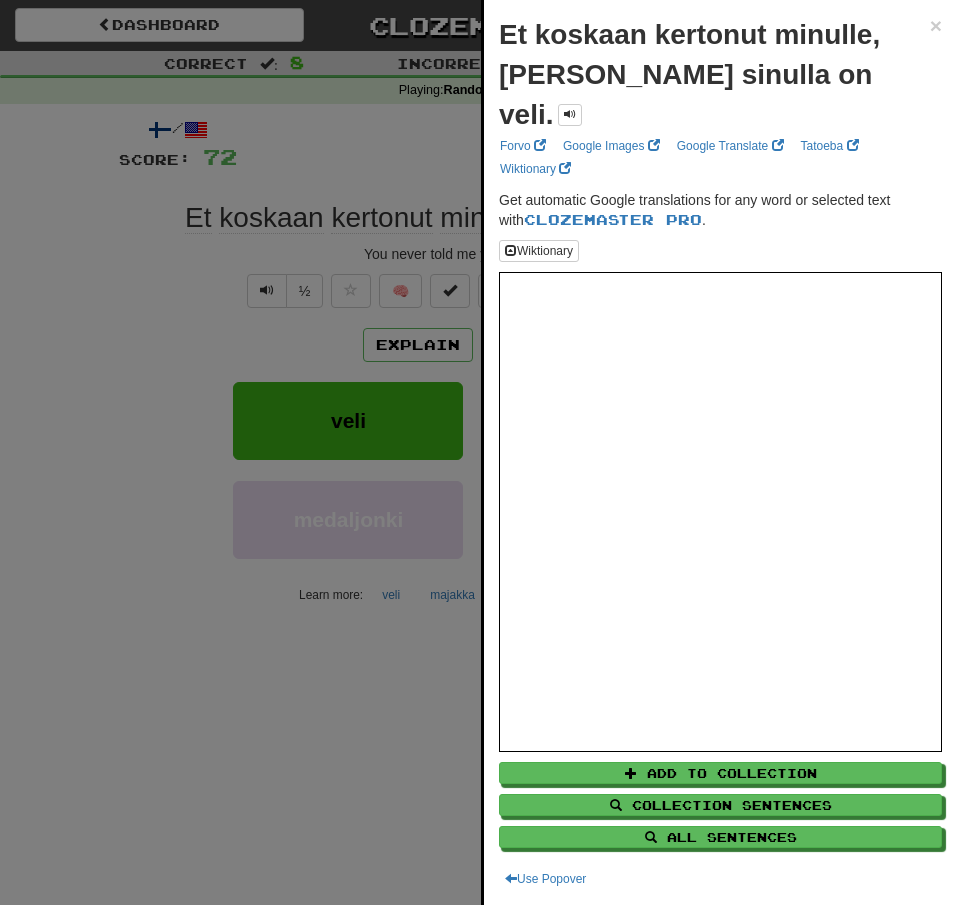 click at bounding box center (478, 452) 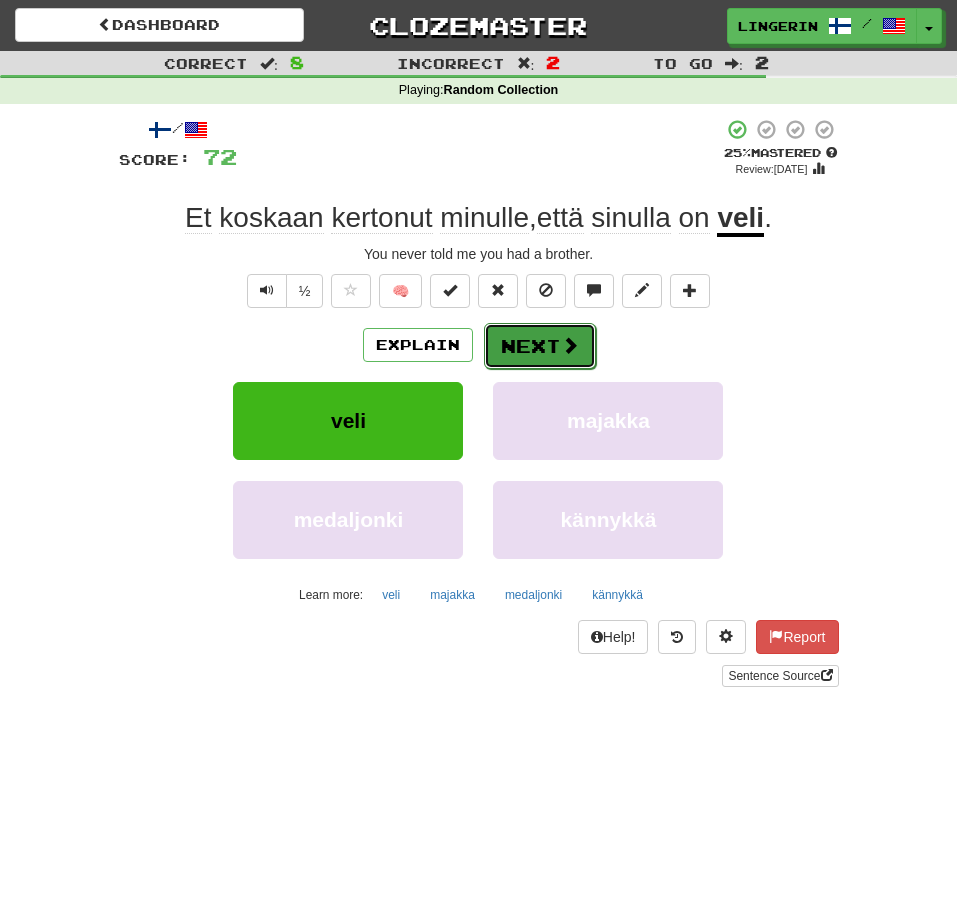 click on "Next" at bounding box center [540, 346] 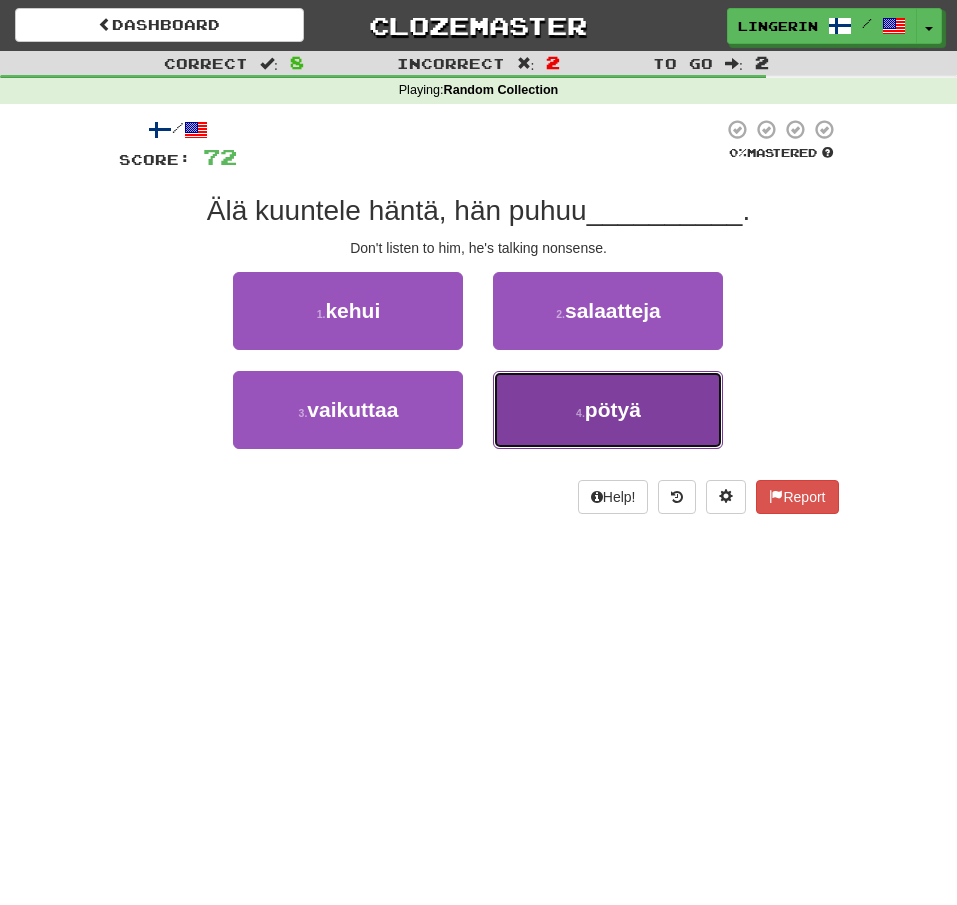 click on "pötyä" at bounding box center [613, 409] 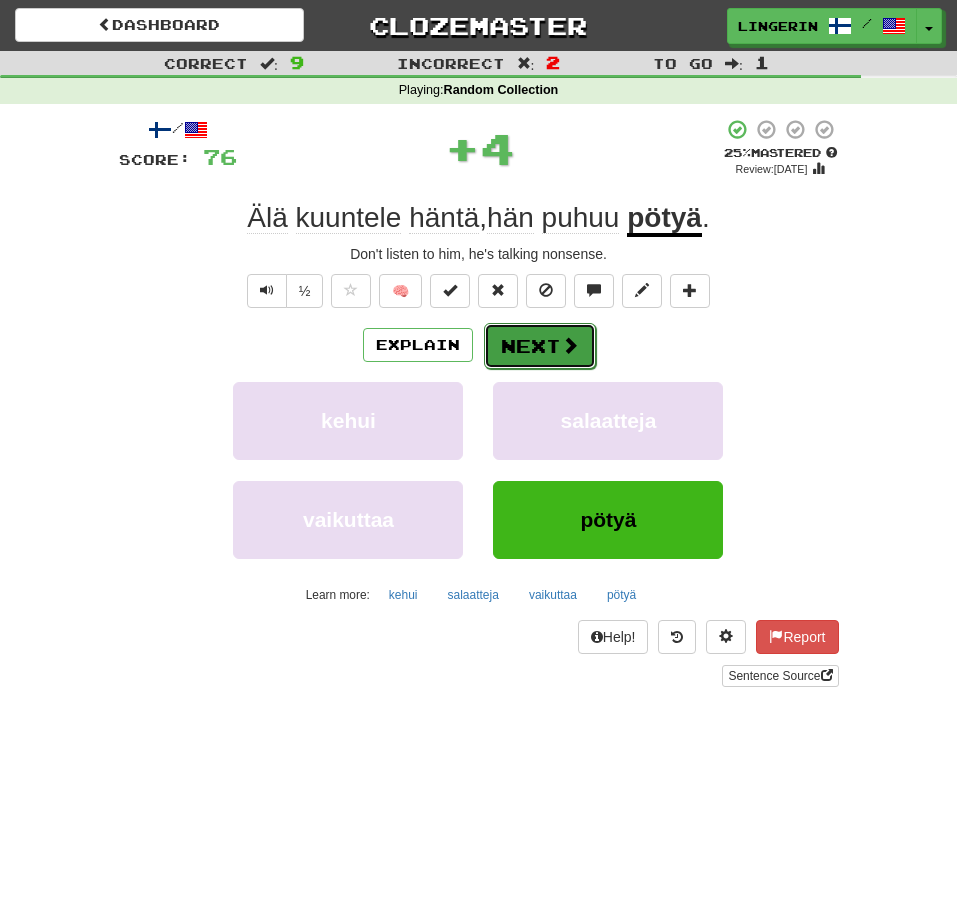 click on "Next" at bounding box center (540, 346) 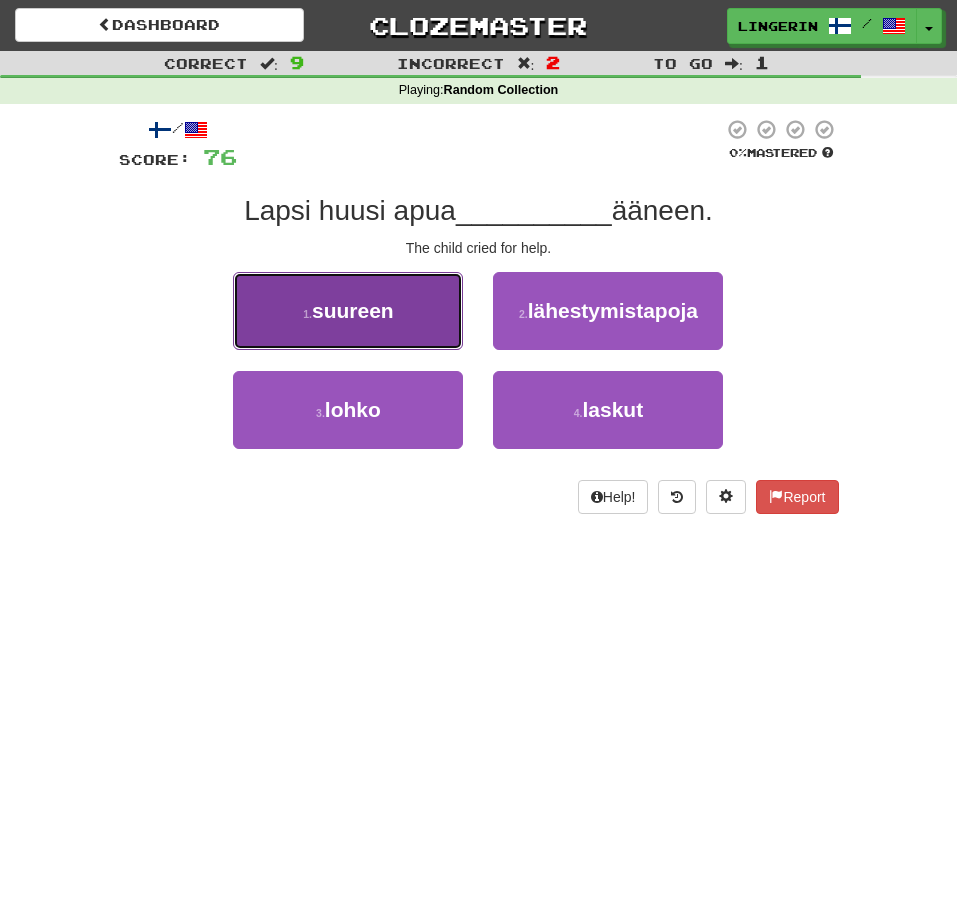 click on "1 .  suureen" at bounding box center (348, 311) 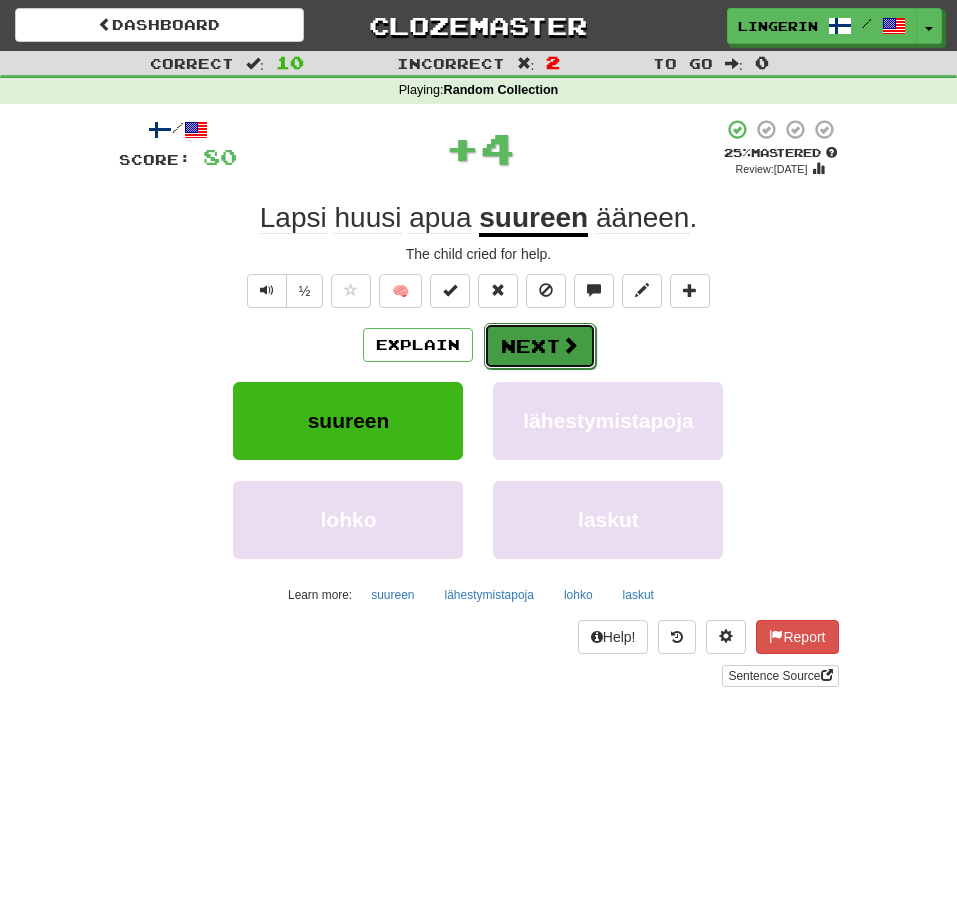 click on "Next" at bounding box center [540, 346] 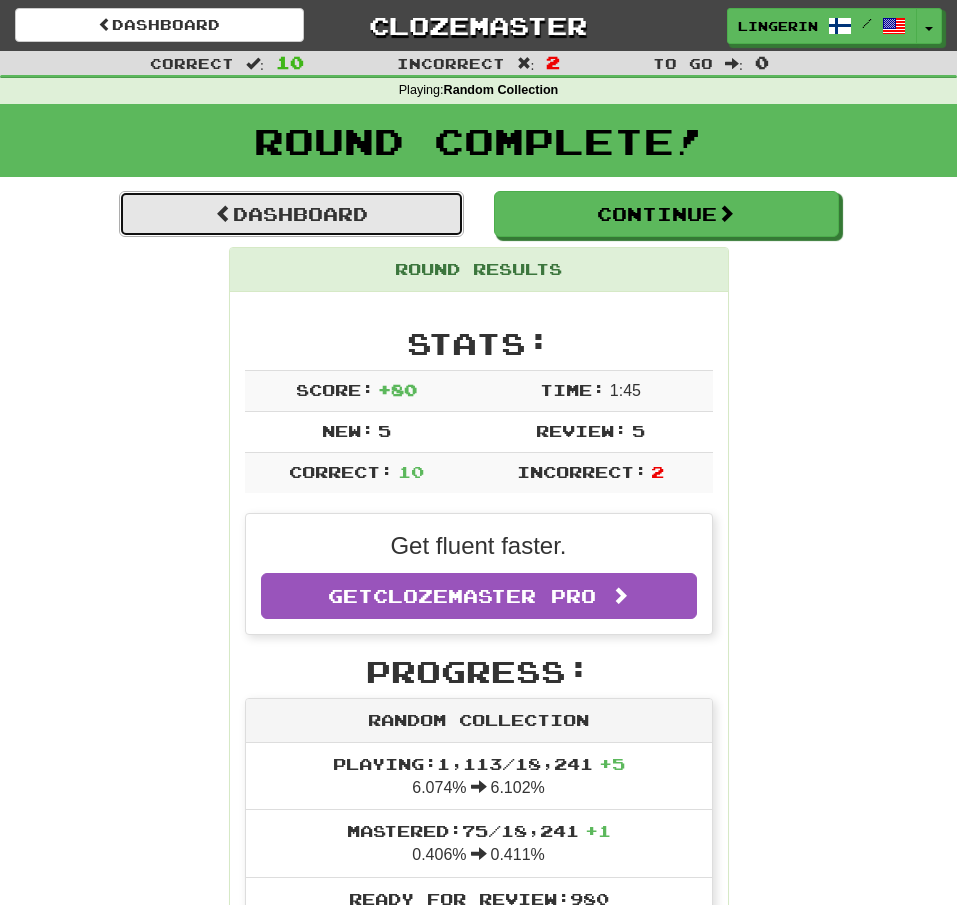 click on "Dashboard" at bounding box center [291, 214] 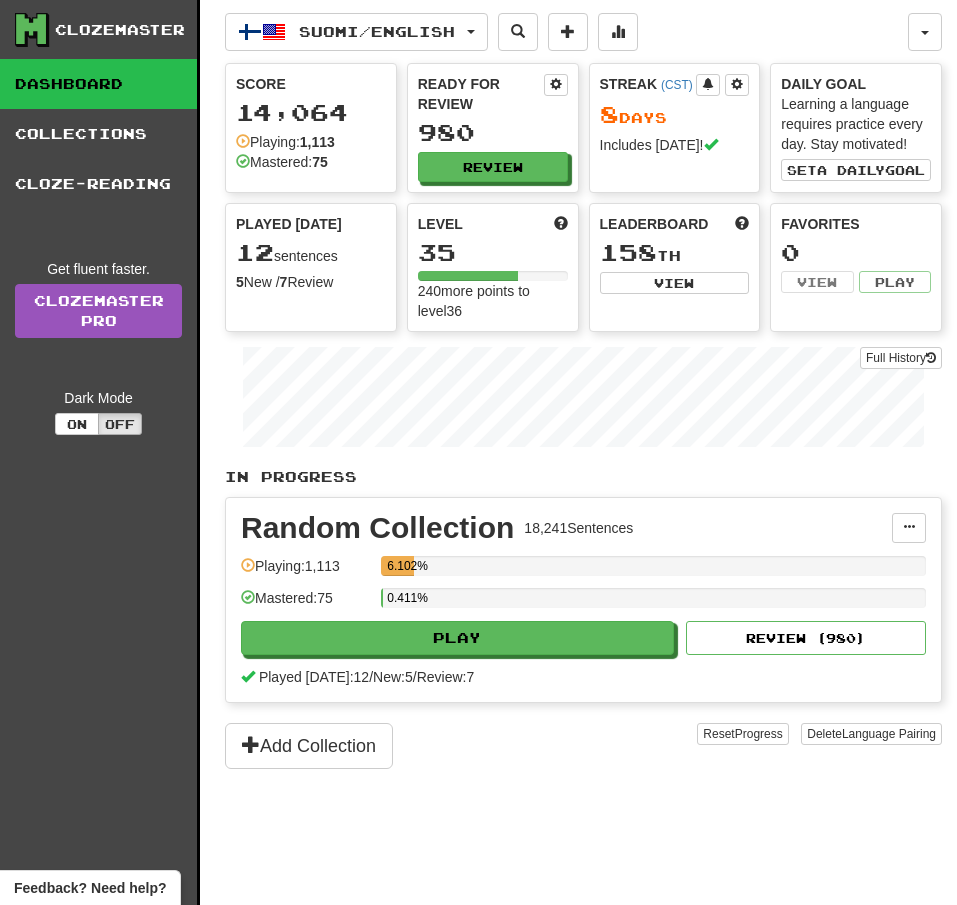 scroll, scrollTop: 0, scrollLeft: 0, axis: both 